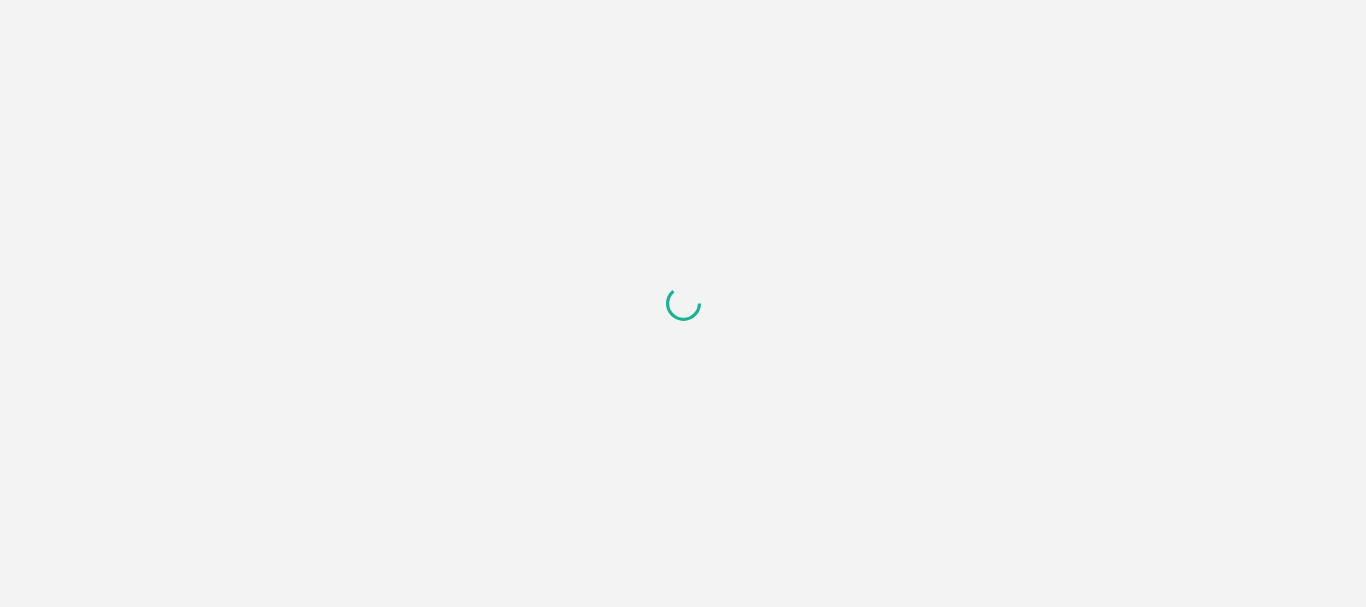 scroll, scrollTop: 0, scrollLeft: 0, axis: both 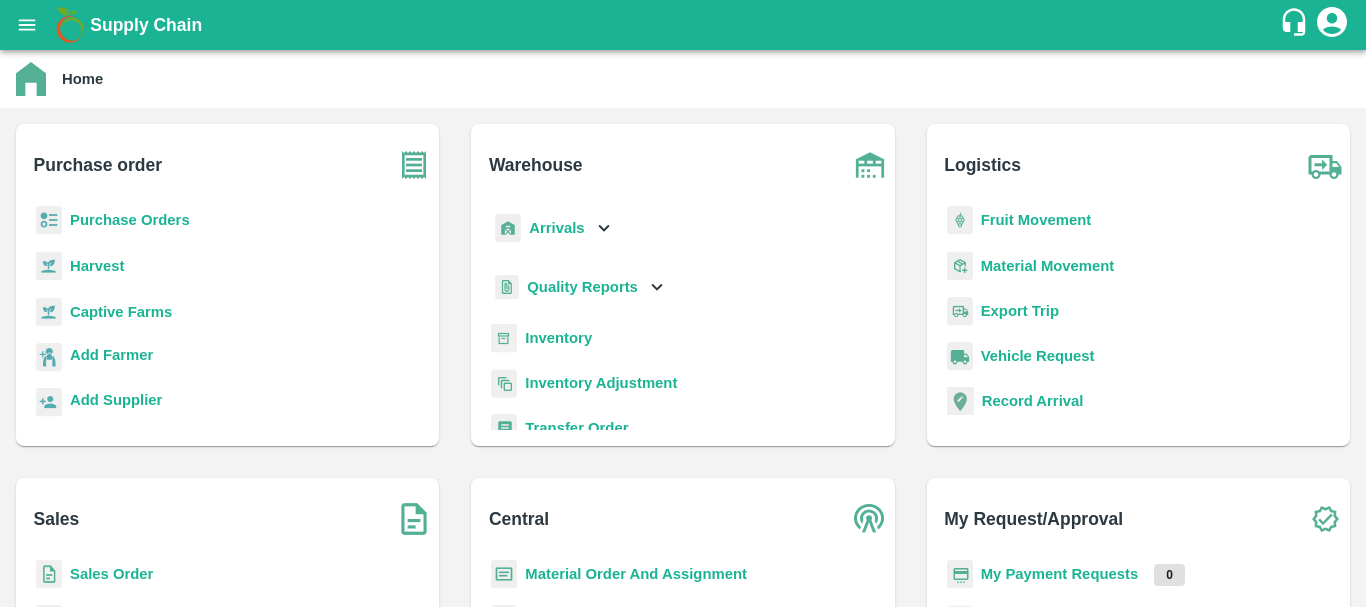 click on "Arrivals" at bounding box center (556, 228) 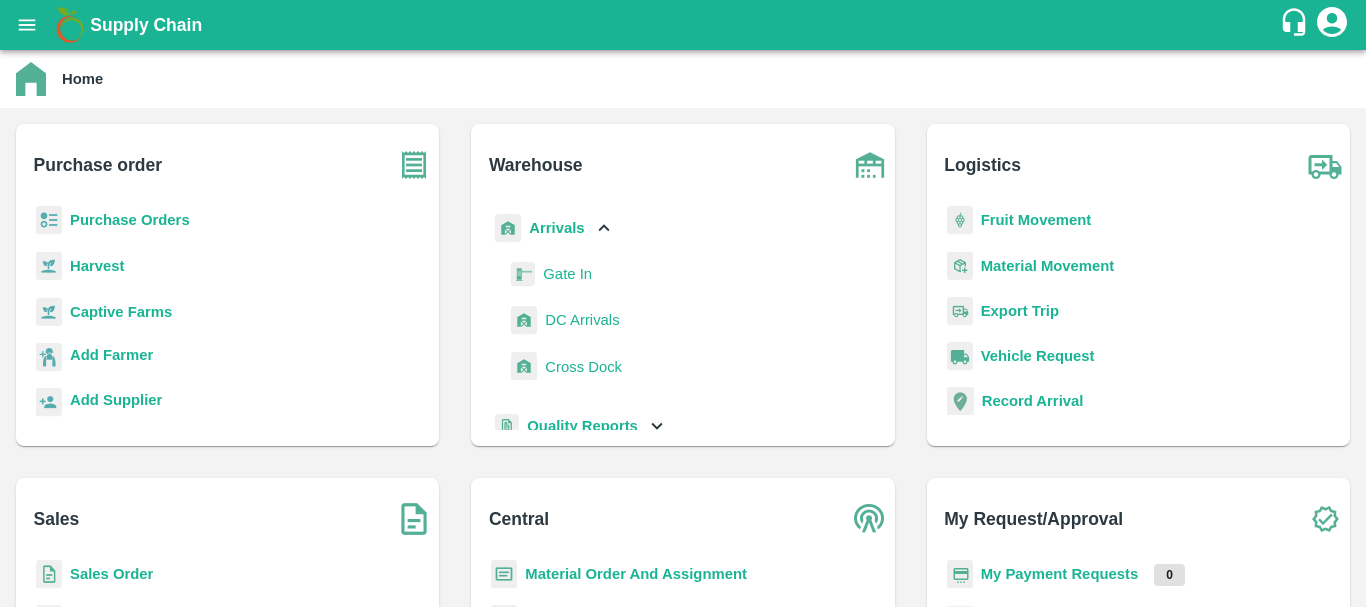 click on "DC Arrivals" at bounding box center (582, 320) 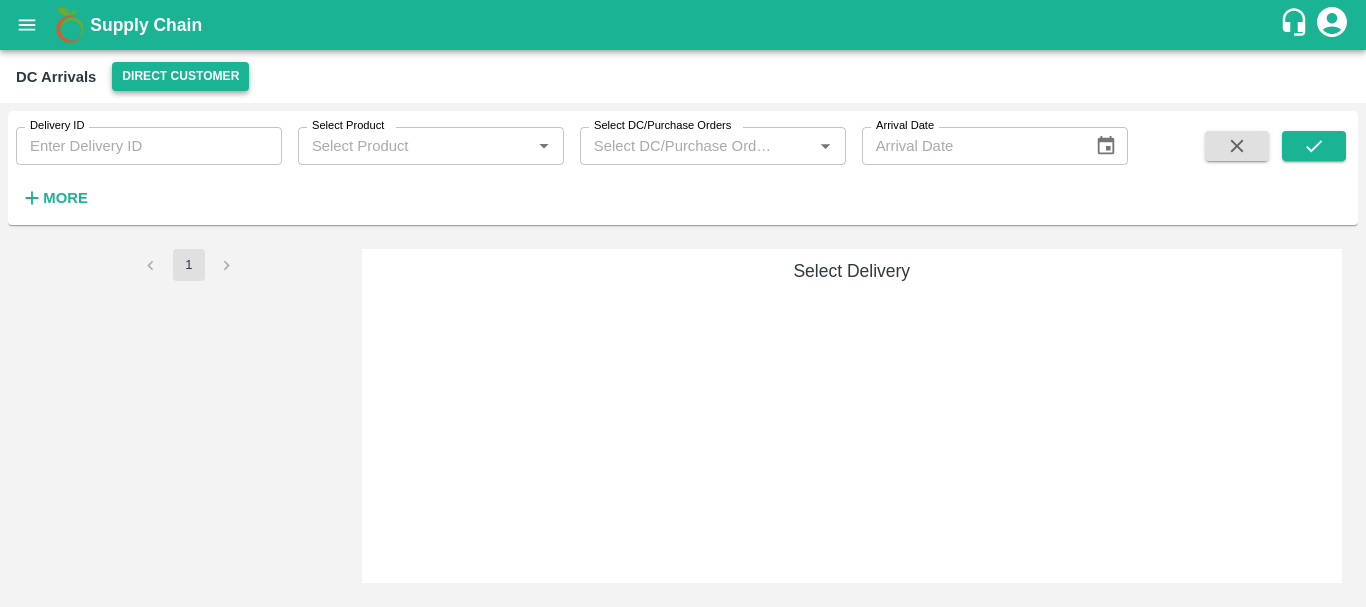 click on "Direct Customer" at bounding box center [180, 76] 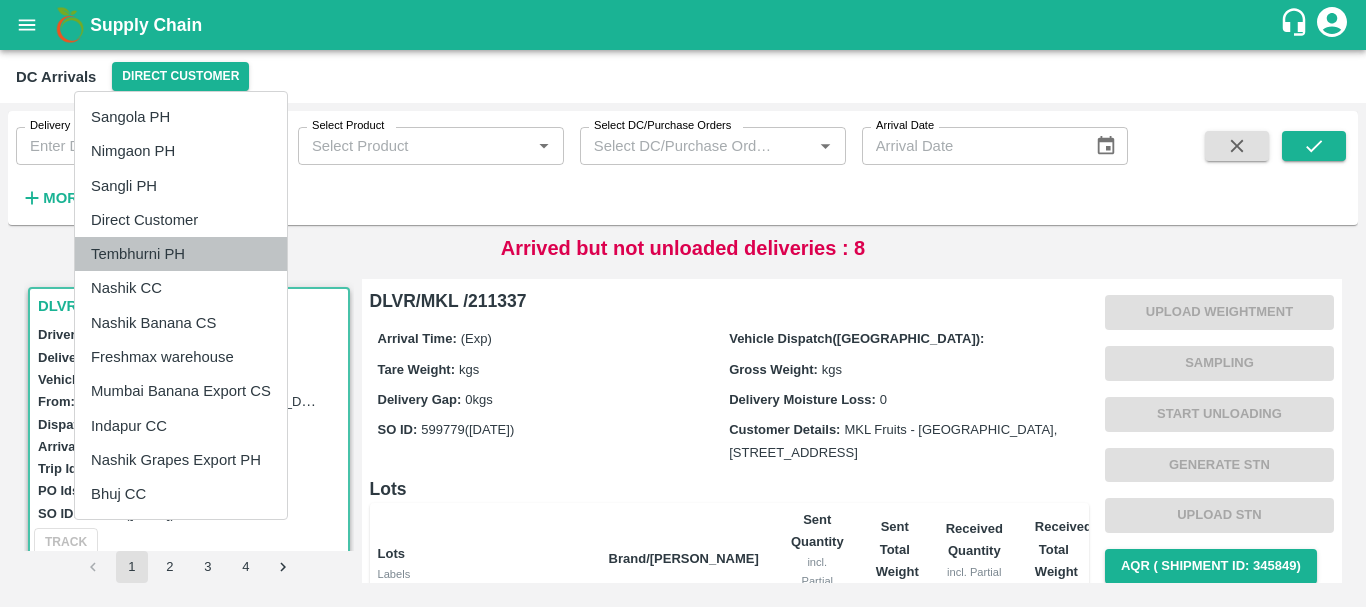 click on "Tembhurni PH" at bounding box center [181, 254] 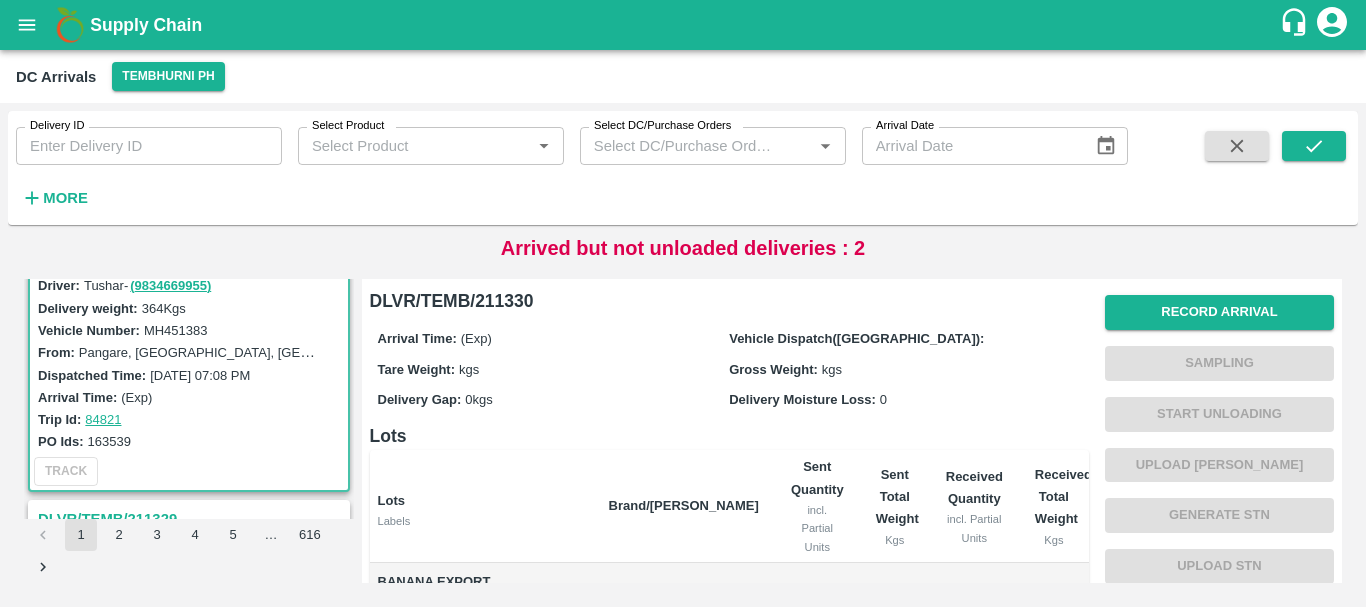scroll, scrollTop: 0, scrollLeft: 0, axis: both 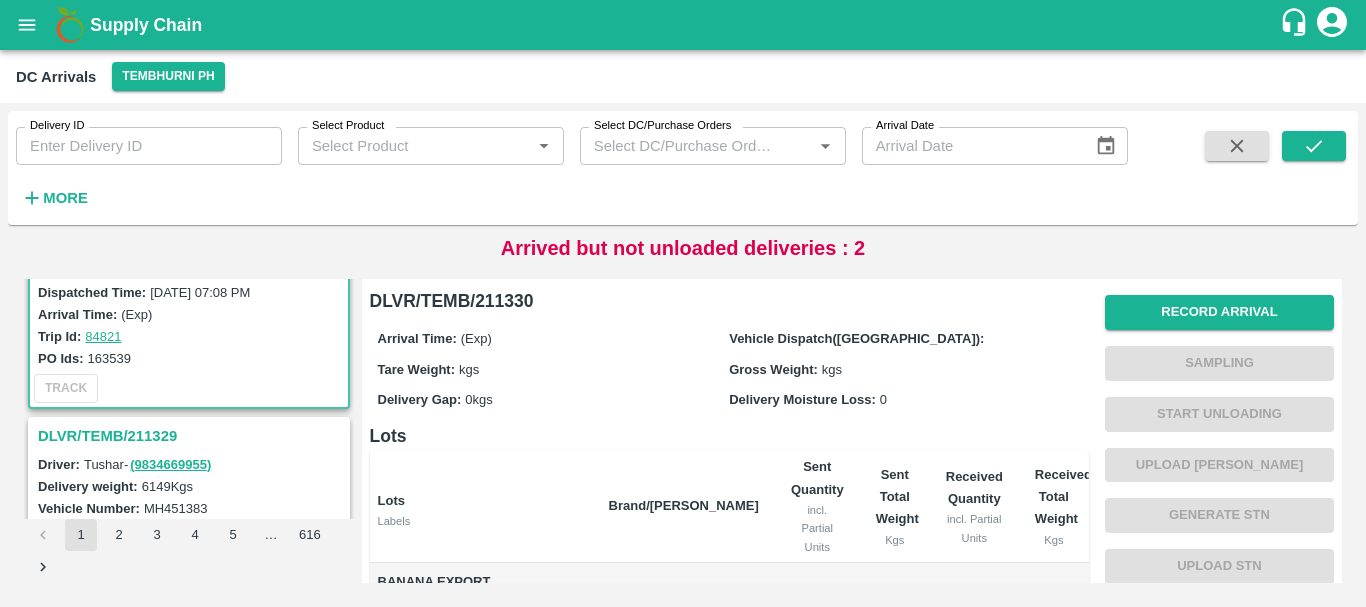click on "DLVR/TEMB/211329" at bounding box center [192, 436] 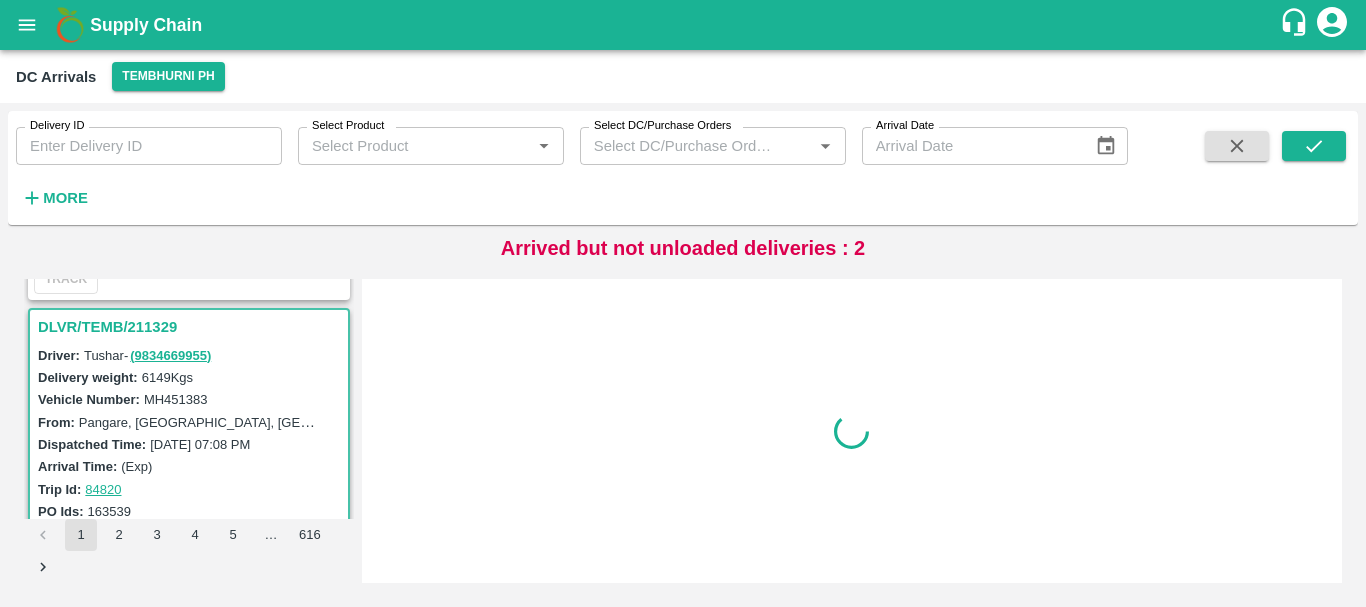 scroll, scrollTop: 269, scrollLeft: 0, axis: vertical 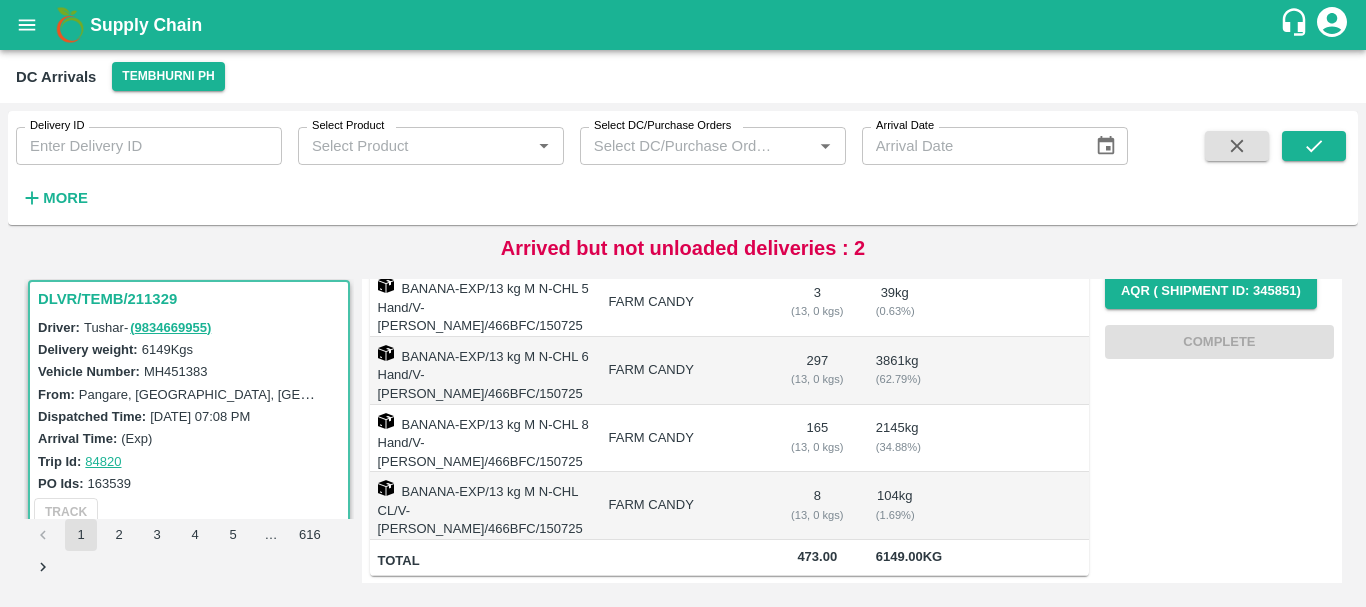 click on "FARM CANDY" at bounding box center [684, 439] 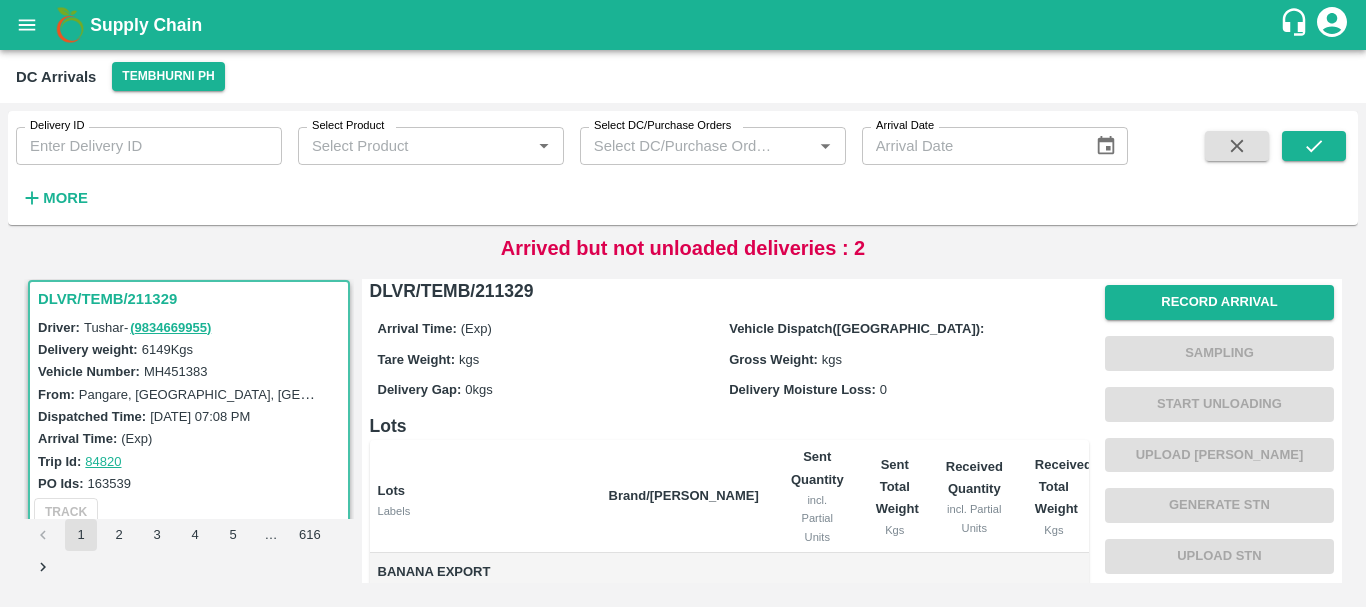 scroll, scrollTop: 328, scrollLeft: 0, axis: vertical 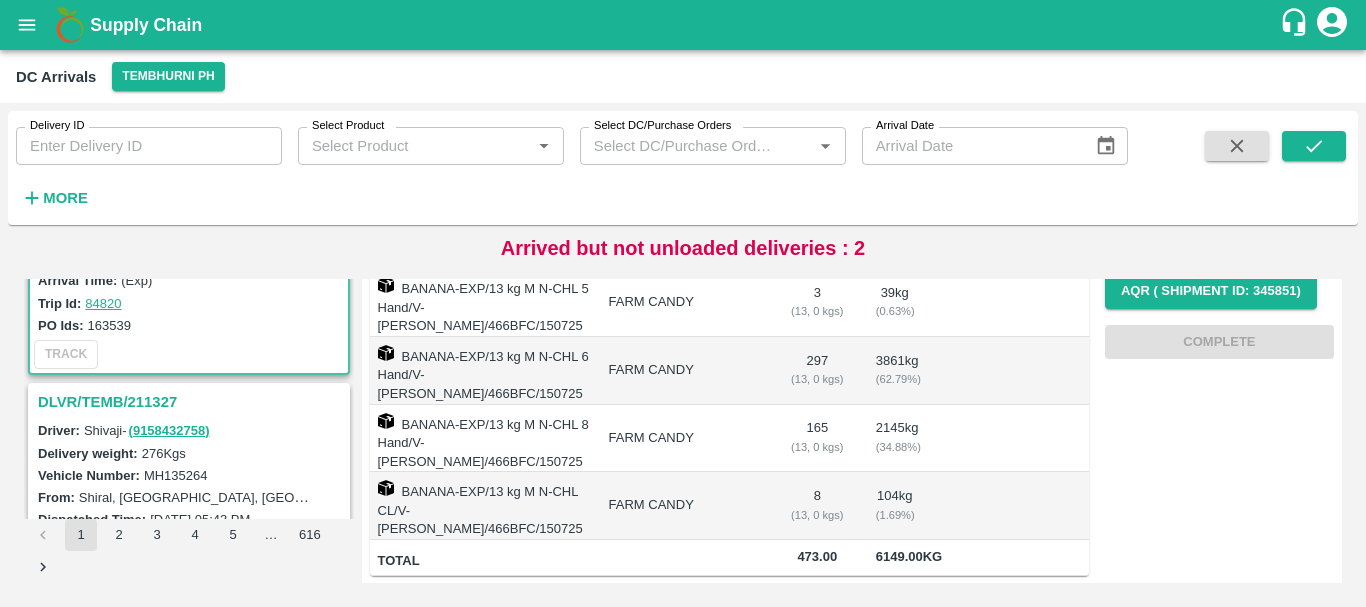 click on "DLVR/TEMB/211327" at bounding box center [192, 402] 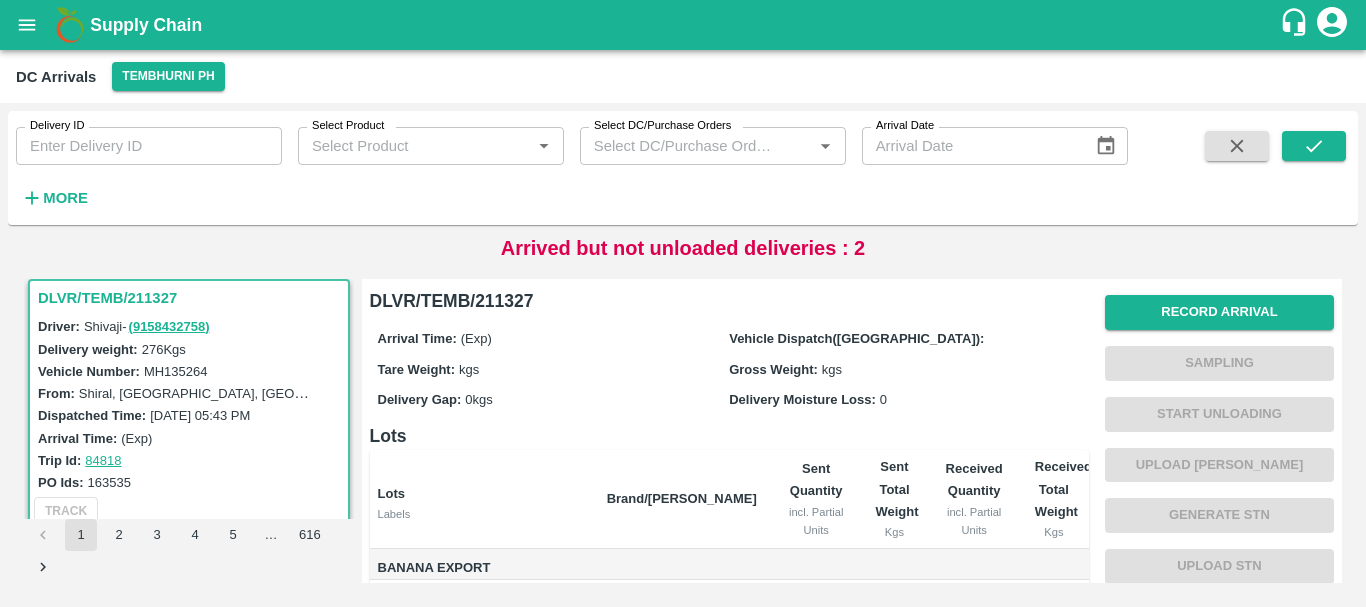 scroll, scrollTop: 190, scrollLeft: 0, axis: vertical 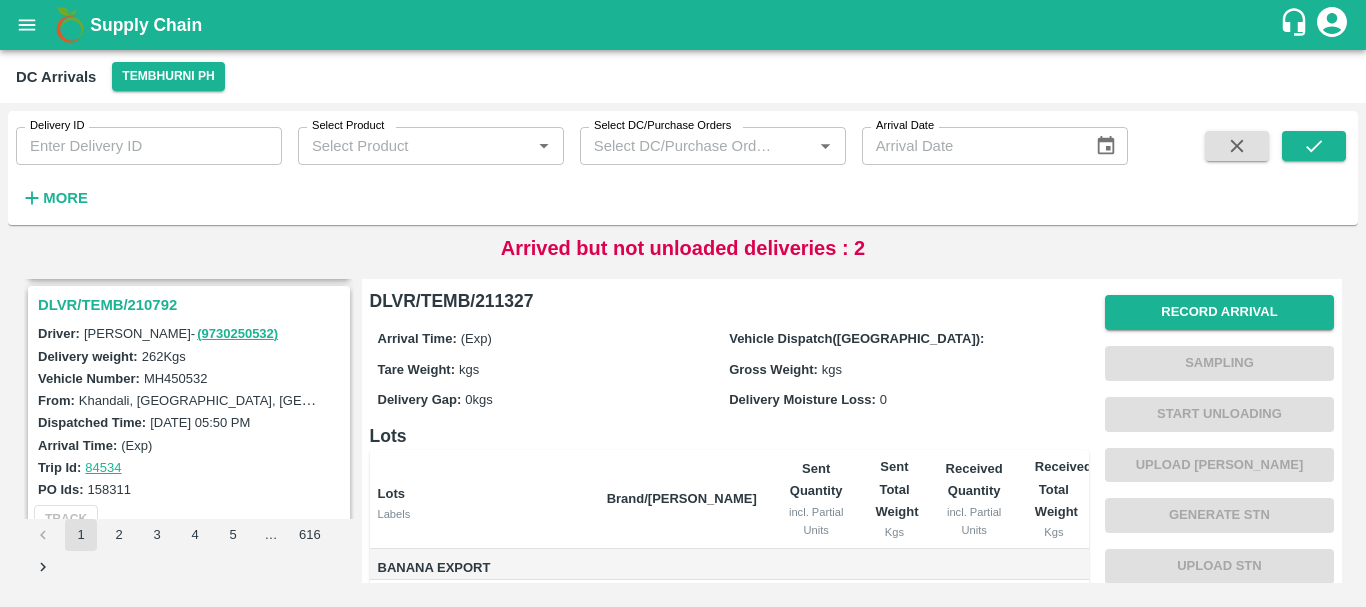 click on "DLVR/TEMB/210792" at bounding box center [192, 305] 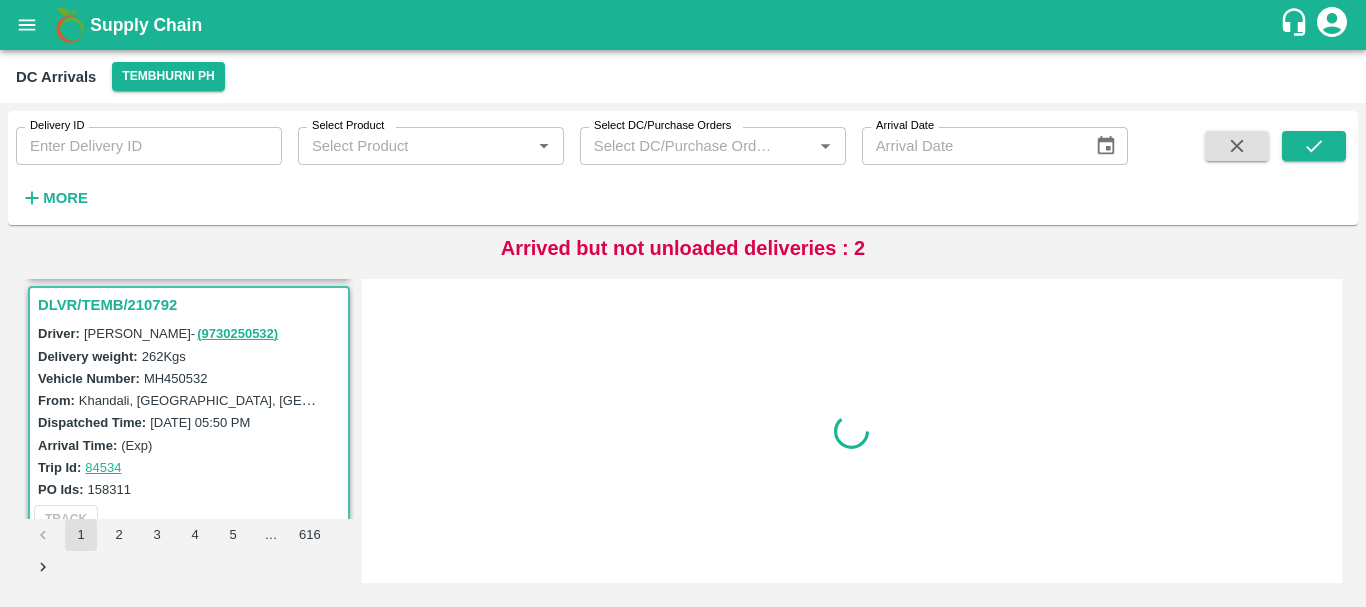 scroll, scrollTop: 3406, scrollLeft: 0, axis: vertical 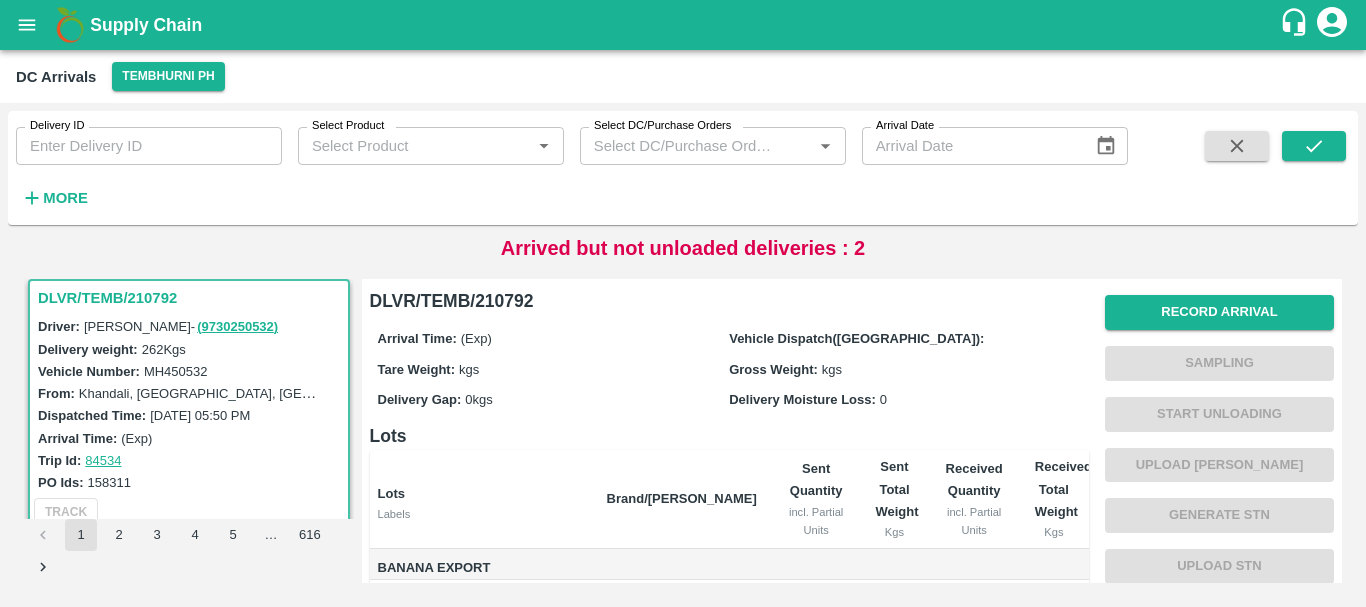 click at bounding box center (27, 25) 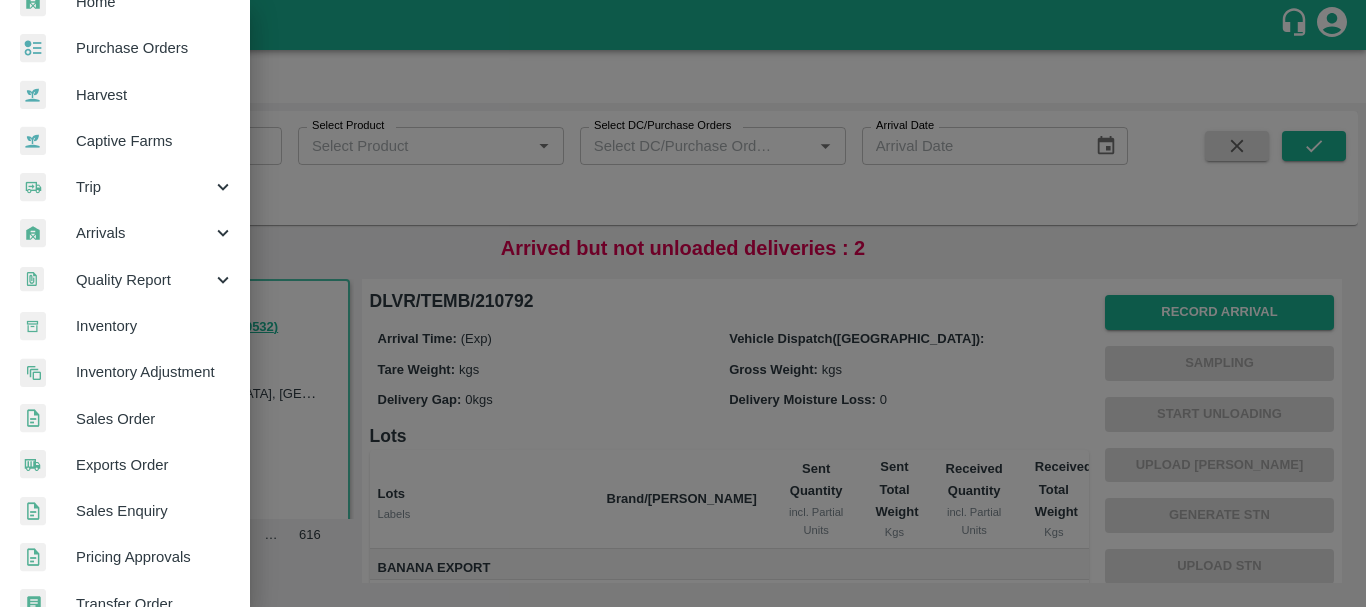 scroll, scrollTop: 79, scrollLeft: 0, axis: vertical 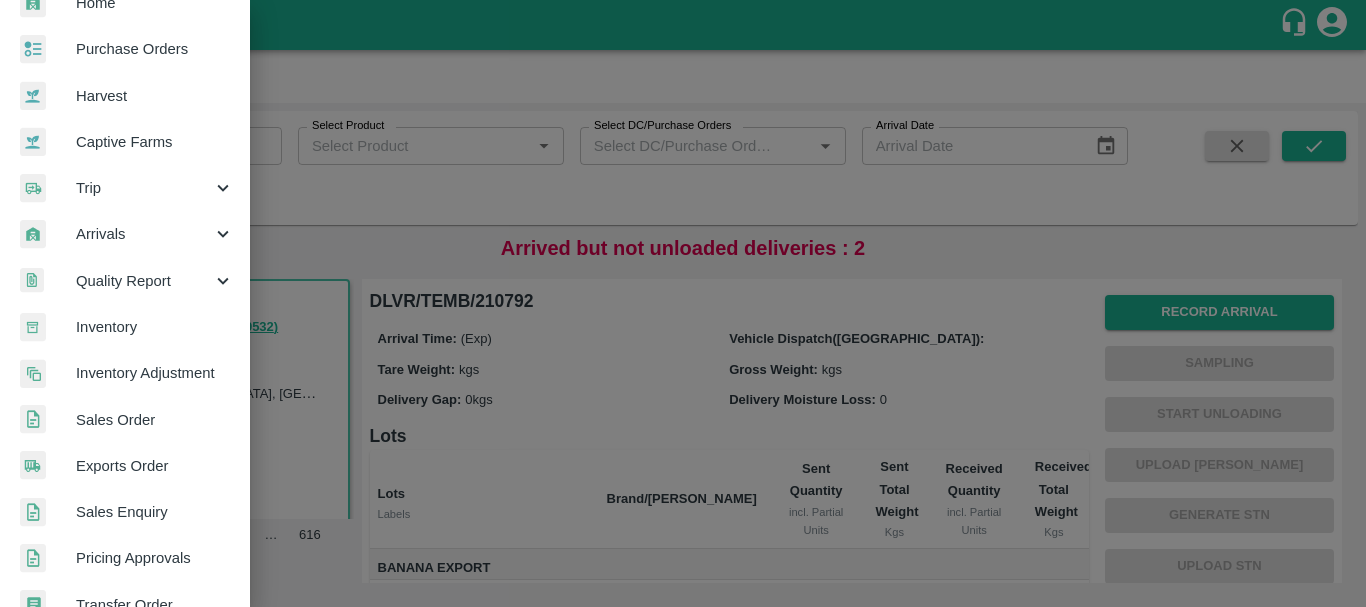 click at bounding box center [683, 303] 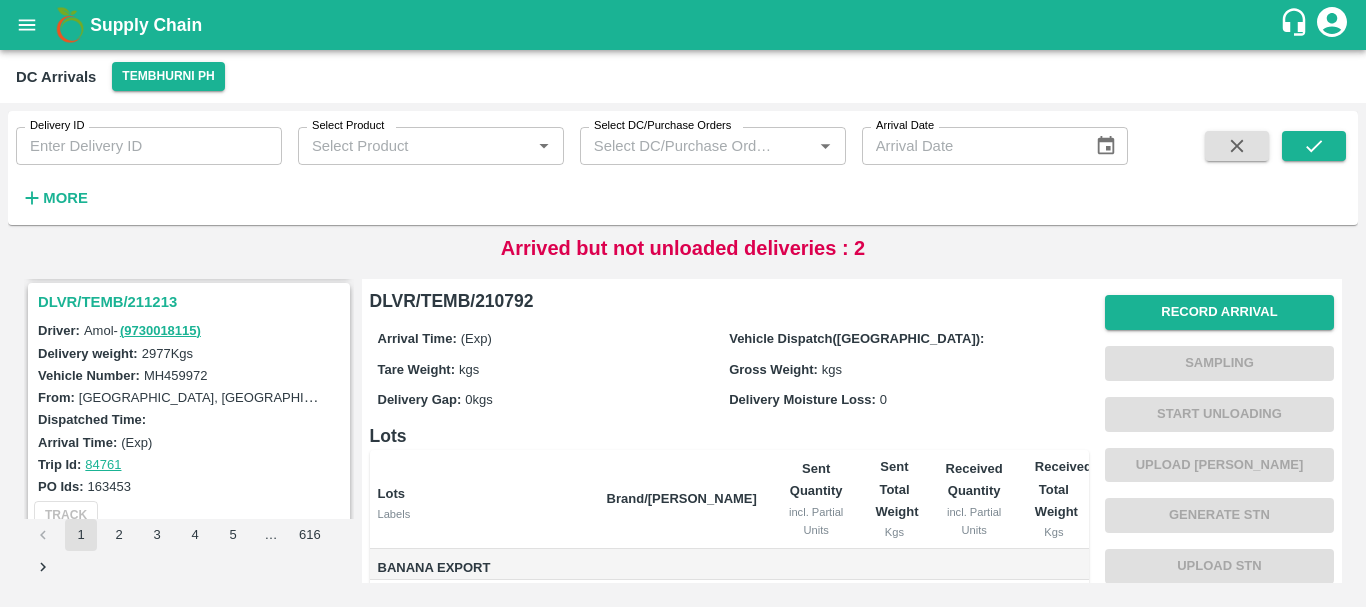scroll, scrollTop: 2530, scrollLeft: 0, axis: vertical 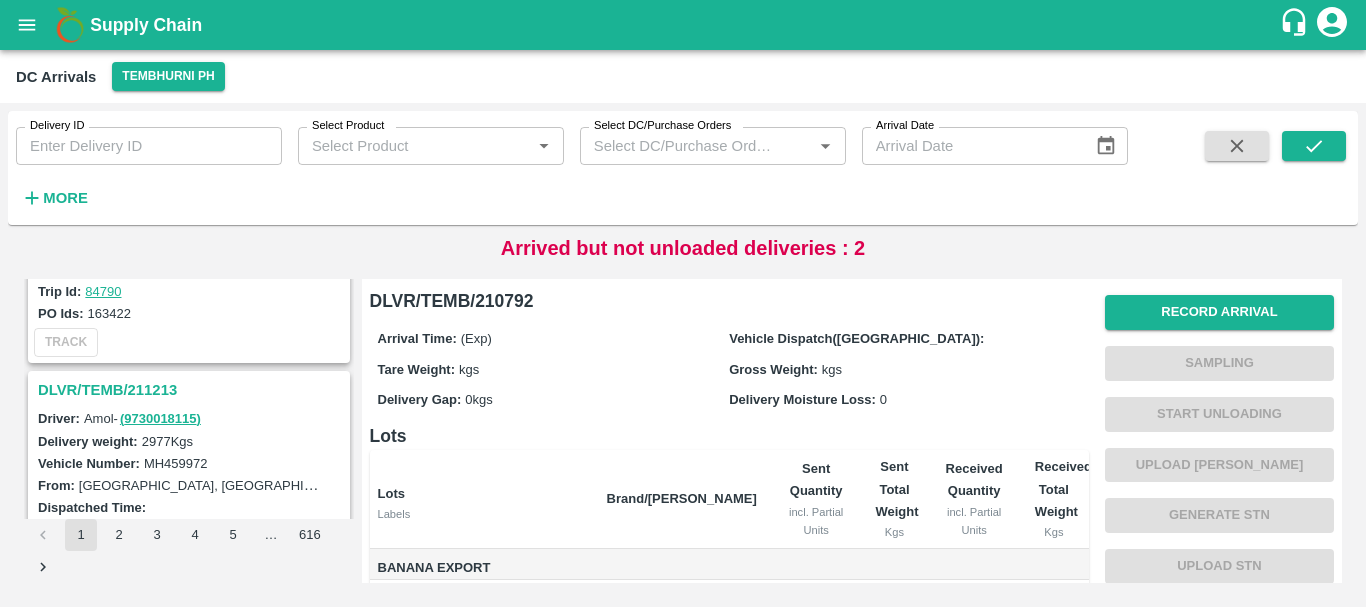 click on "DLVR/TEMB/211213" at bounding box center [192, 390] 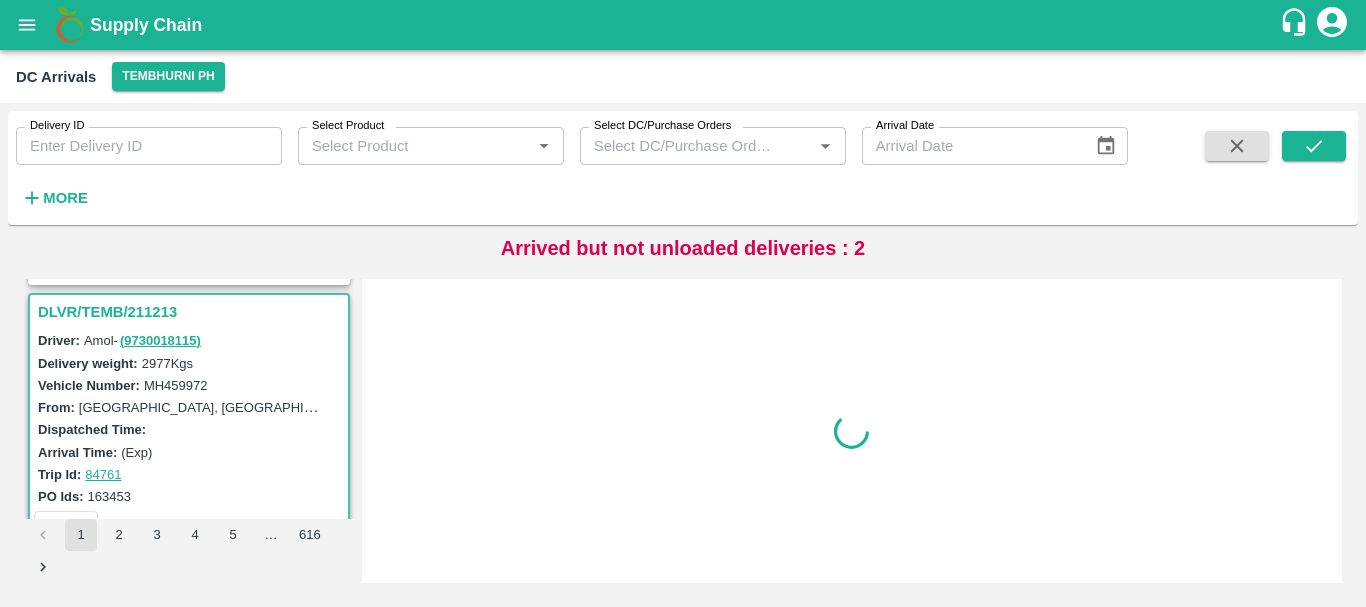 scroll, scrollTop: 2622, scrollLeft: 0, axis: vertical 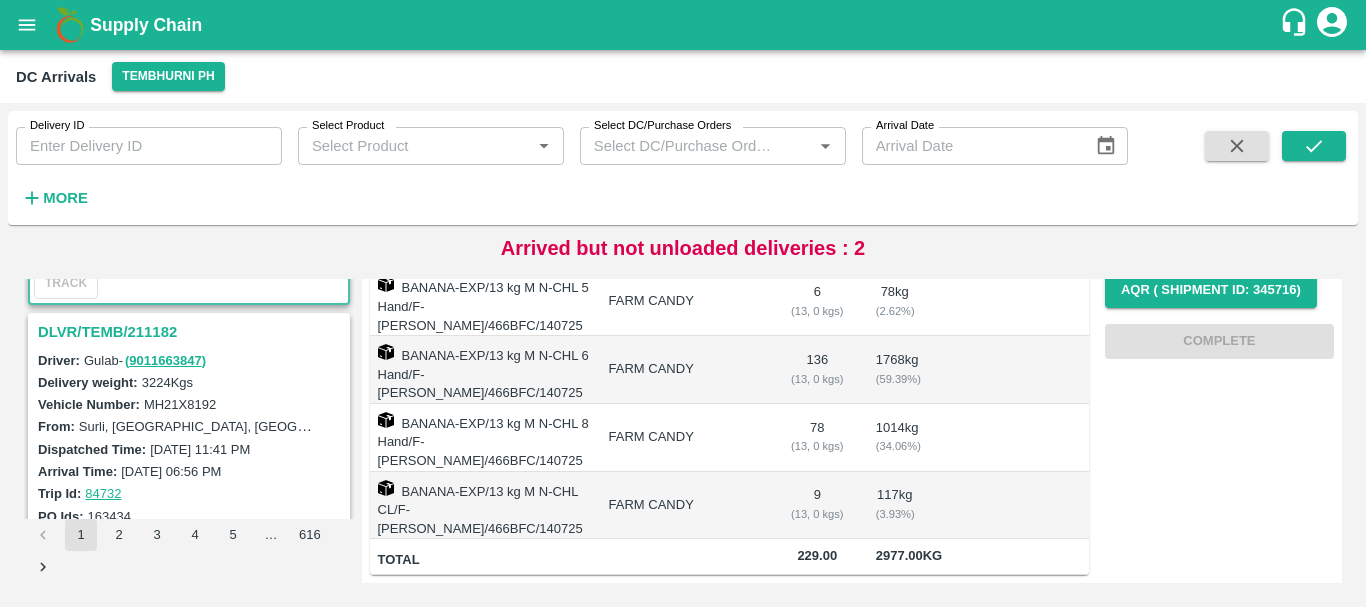 click on "DLVR/TEMB/211182" at bounding box center [192, 332] 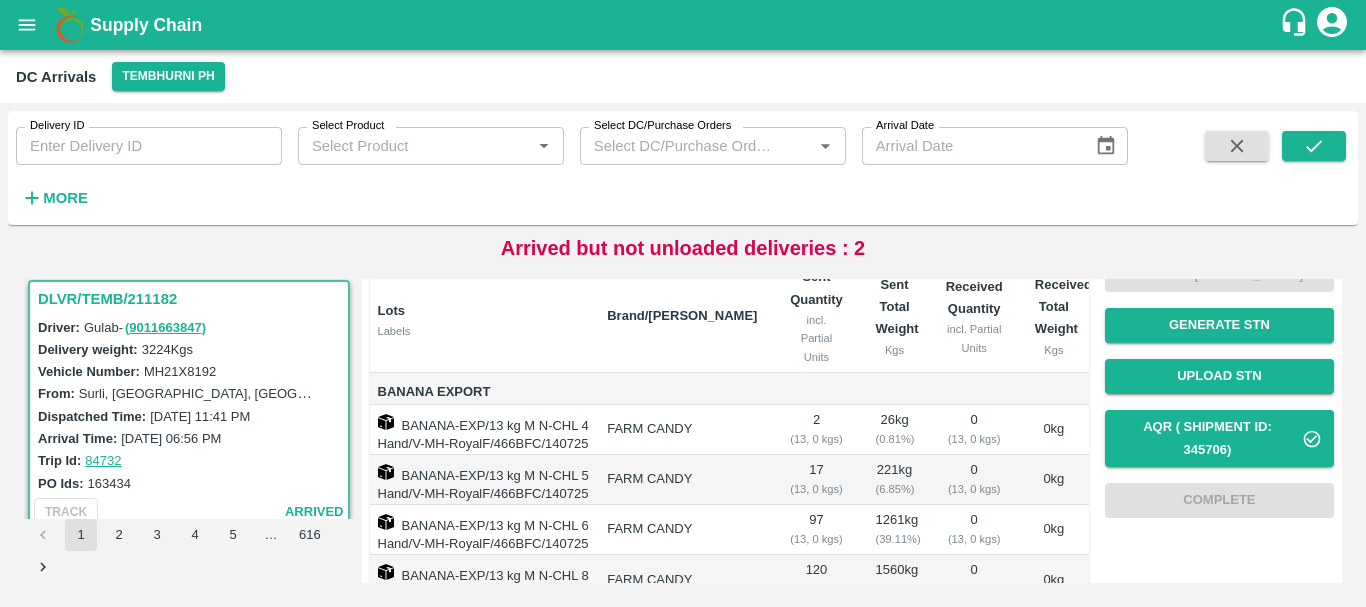 scroll, scrollTop: 396, scrollLeft: 0, axis: vertical 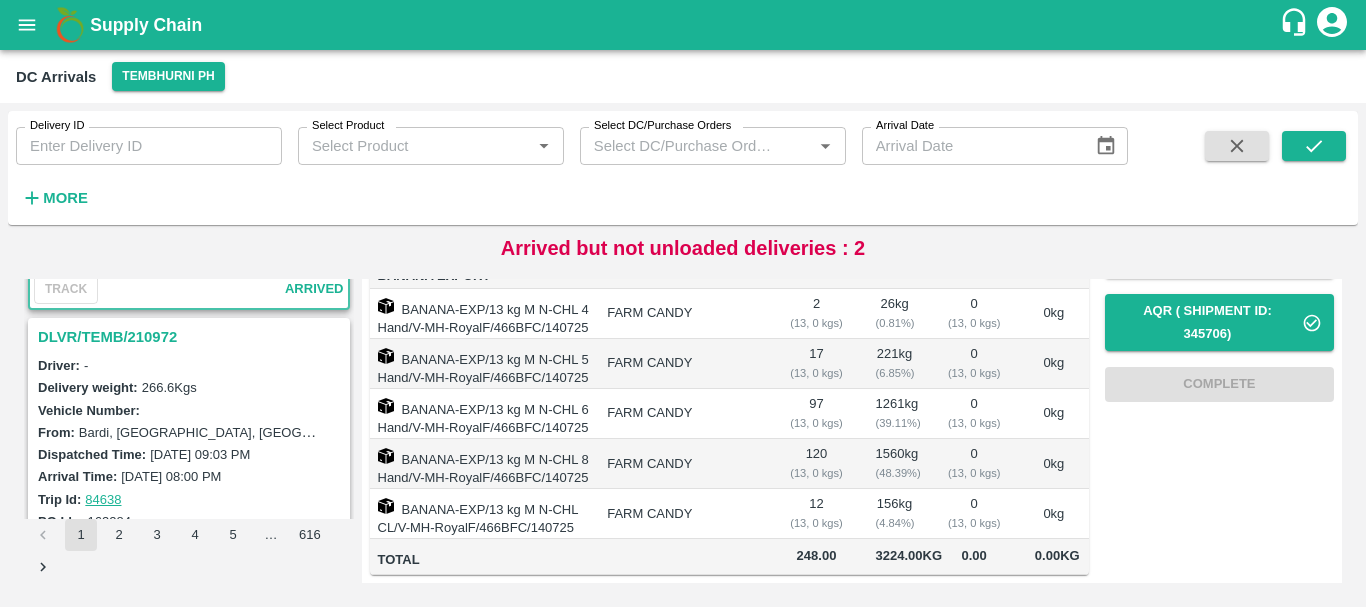 click on "DLVR/TEMB/210972" at bounding box center (192, 337) 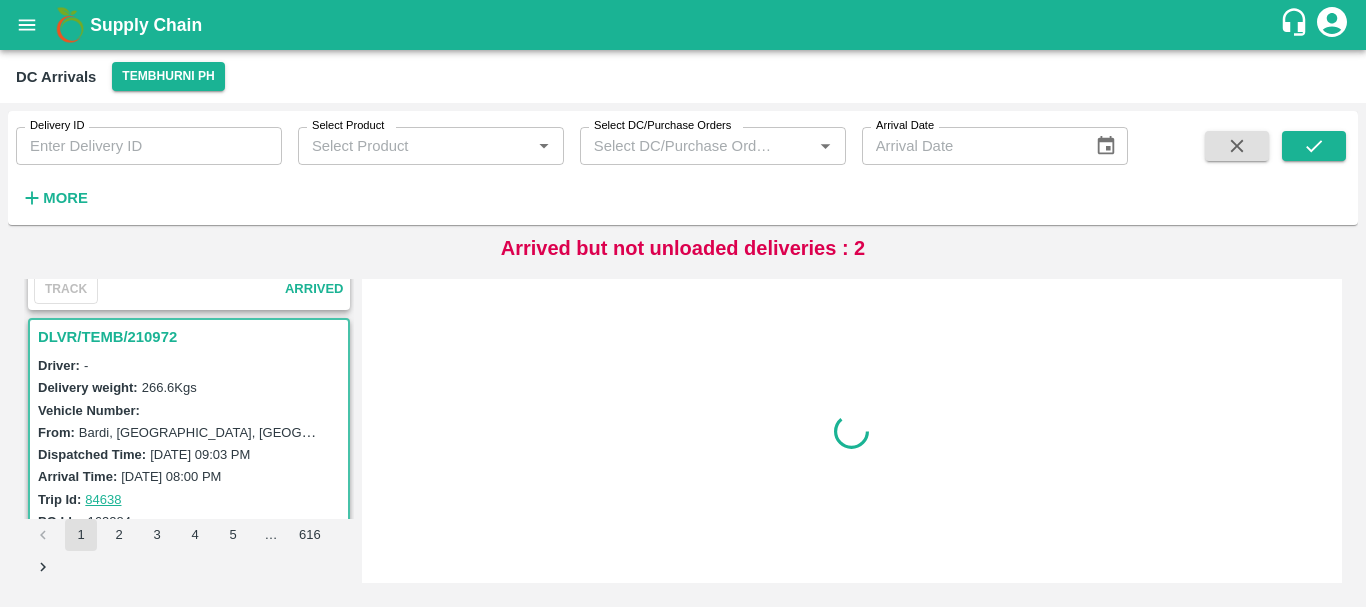 scroll, scrollTop: 0, scrollLeft: 0, axis: both 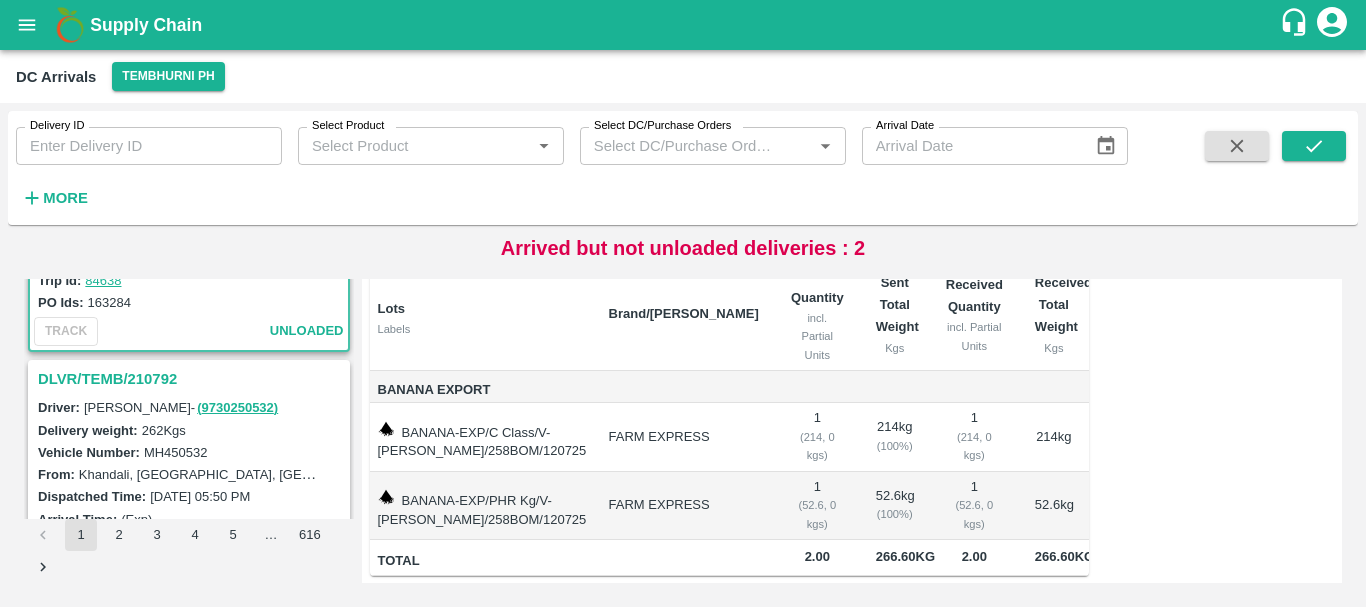 click on "DLVR/TEMB/210792" at bounding box center (192, 379) 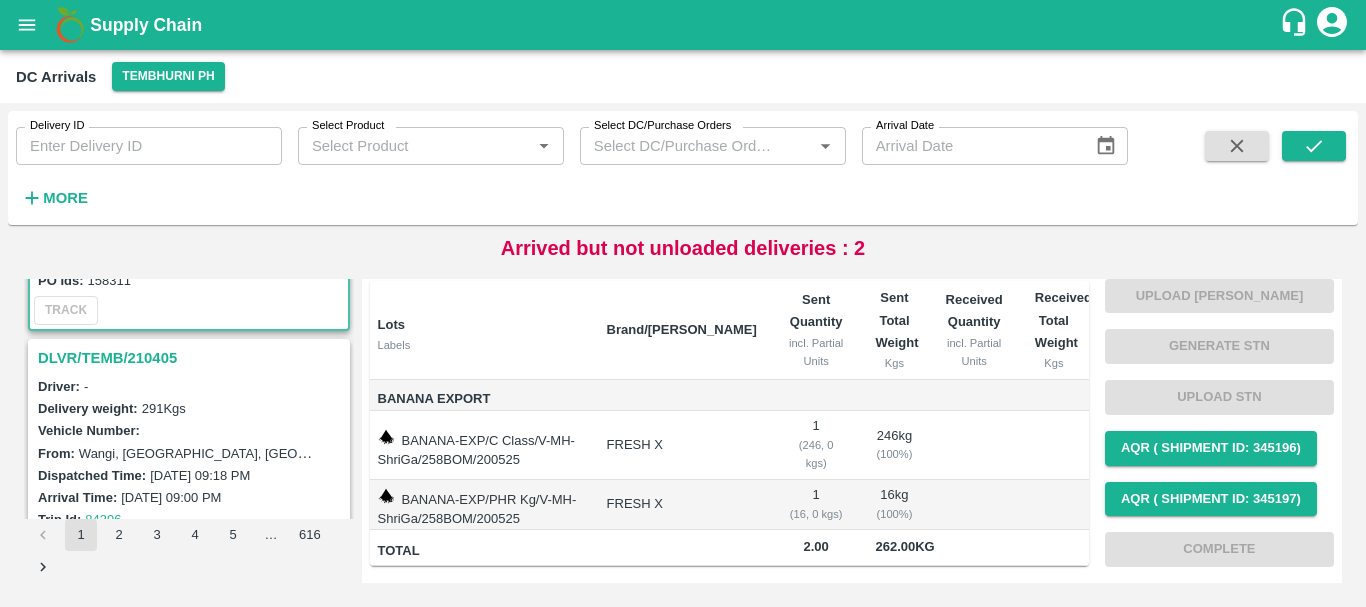 click on "DLVR/TEMB/210405" at bounding box center (192, 358) 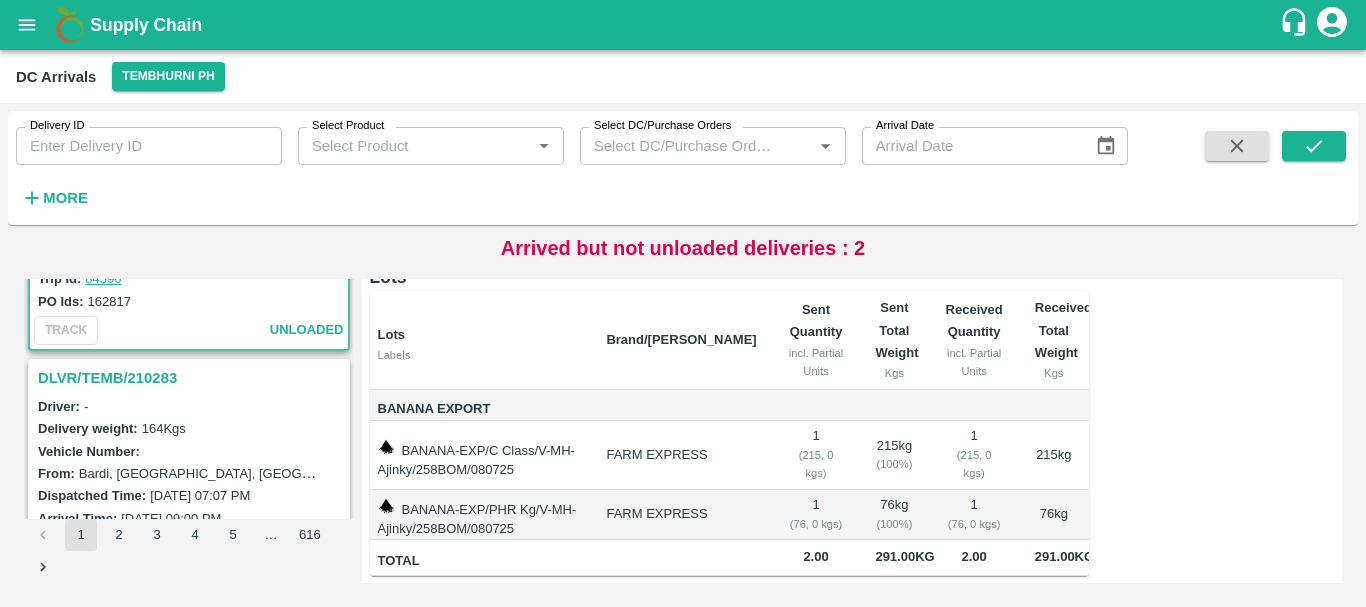 click on "DLVR/TEMB/210283" at bounding box center [192, 378] 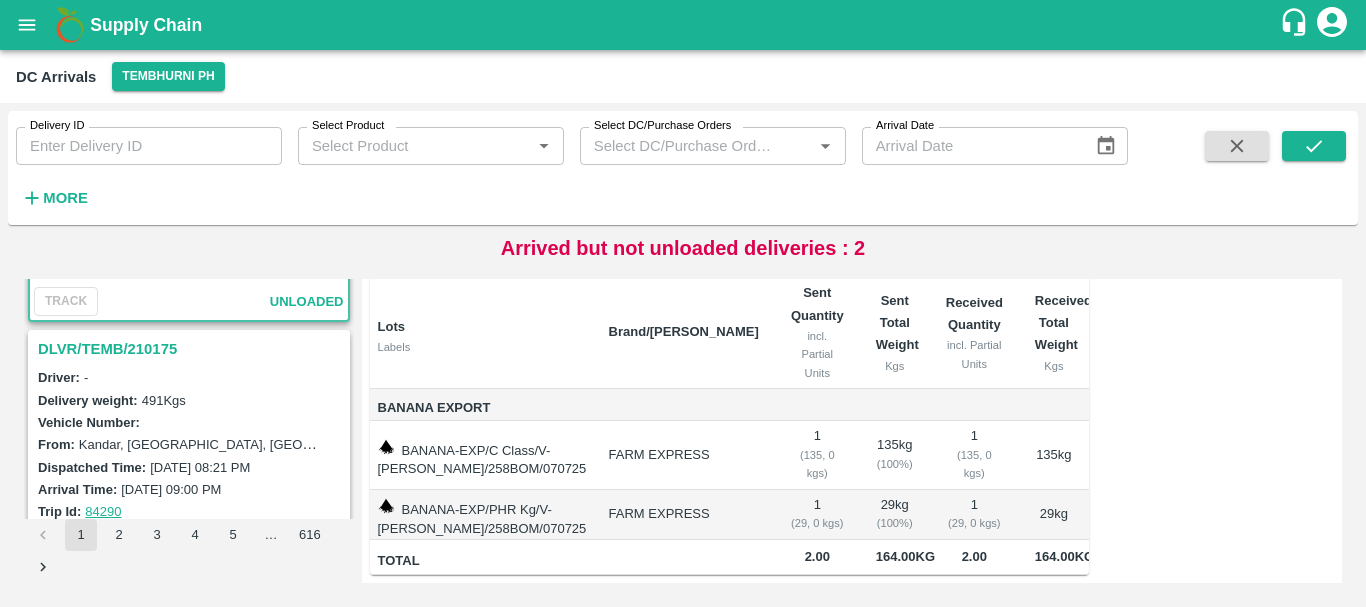 click on "Driver:  -" at bounding box center [192, 377] 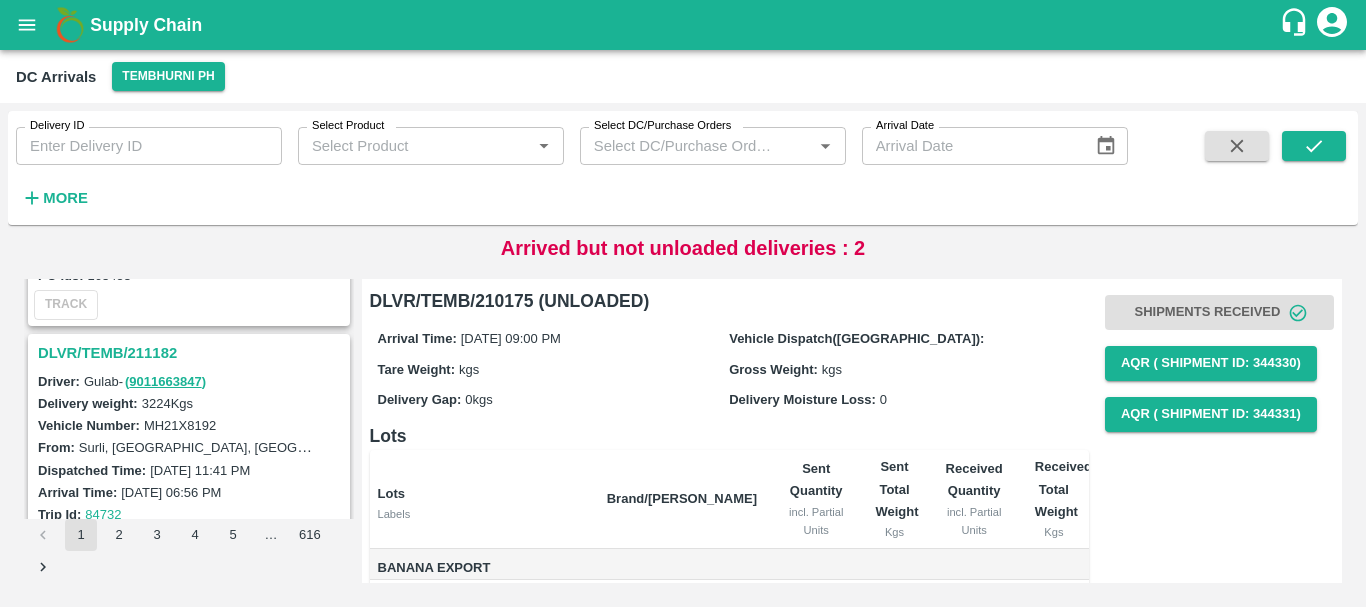 click on "DLVR/TEMB/211182" at bounding box center (192, 353) 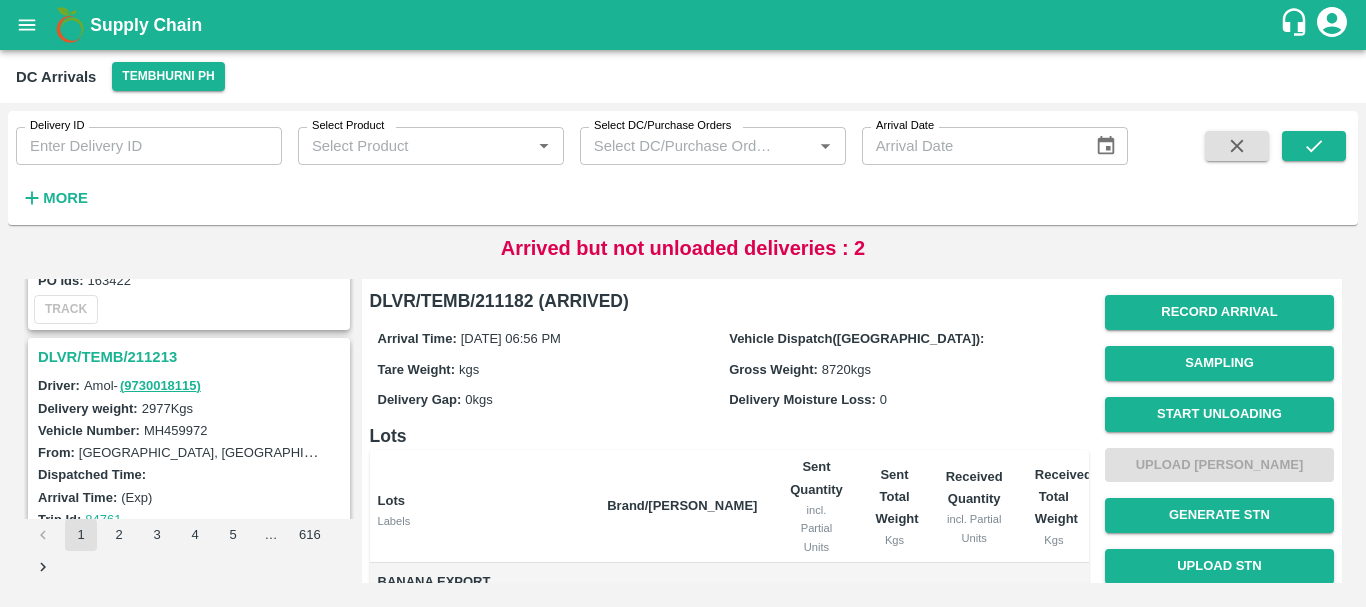 click on "DLVR/TEMB/211213" at bounding box center [192, 357] 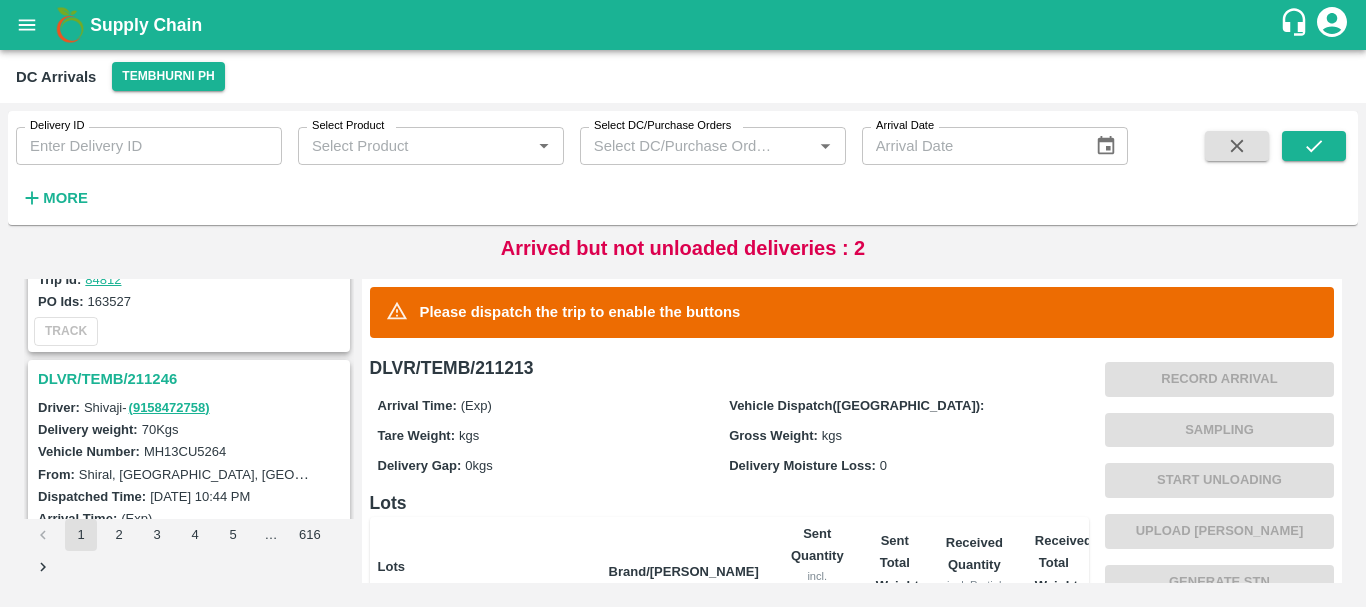 click on "DLVR/TEMB/211246" at bounding box center [192, 379] 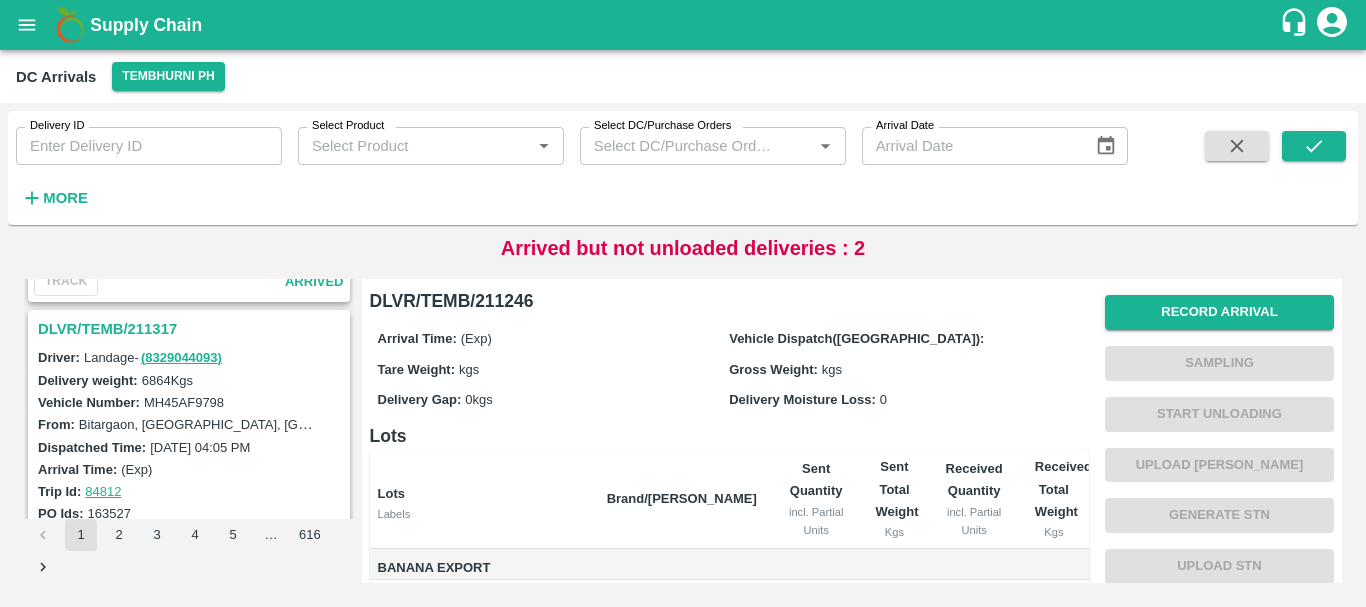 click on "DLVR/TEMB/211317" at bounding box center (192, 329) 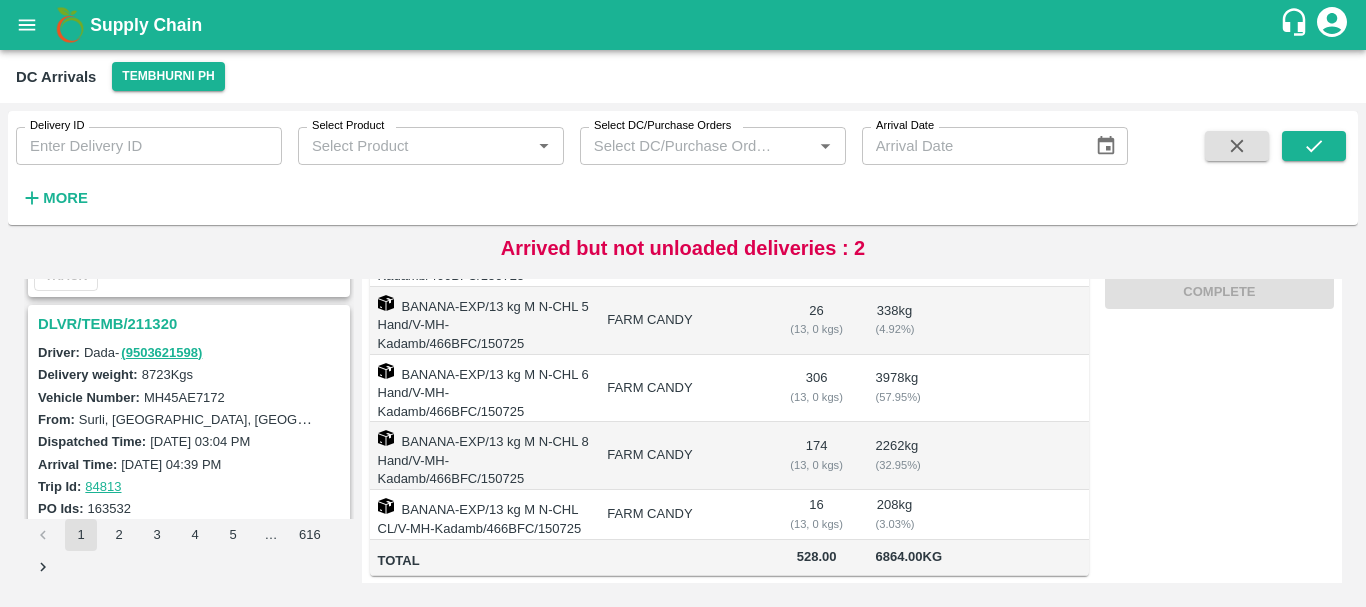 click on "DLVR/TEMB/211320" at bounding box center [192, 324] 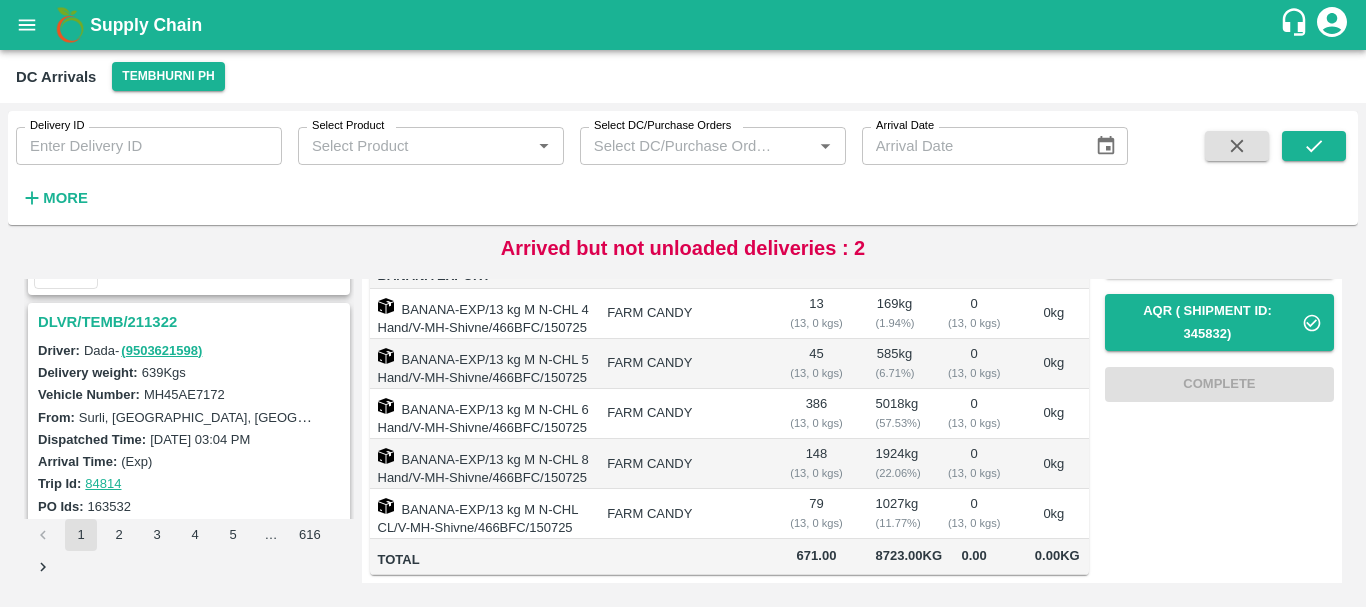 click on "DLVR/TEMB/211322" at bounding box center [192, 322] 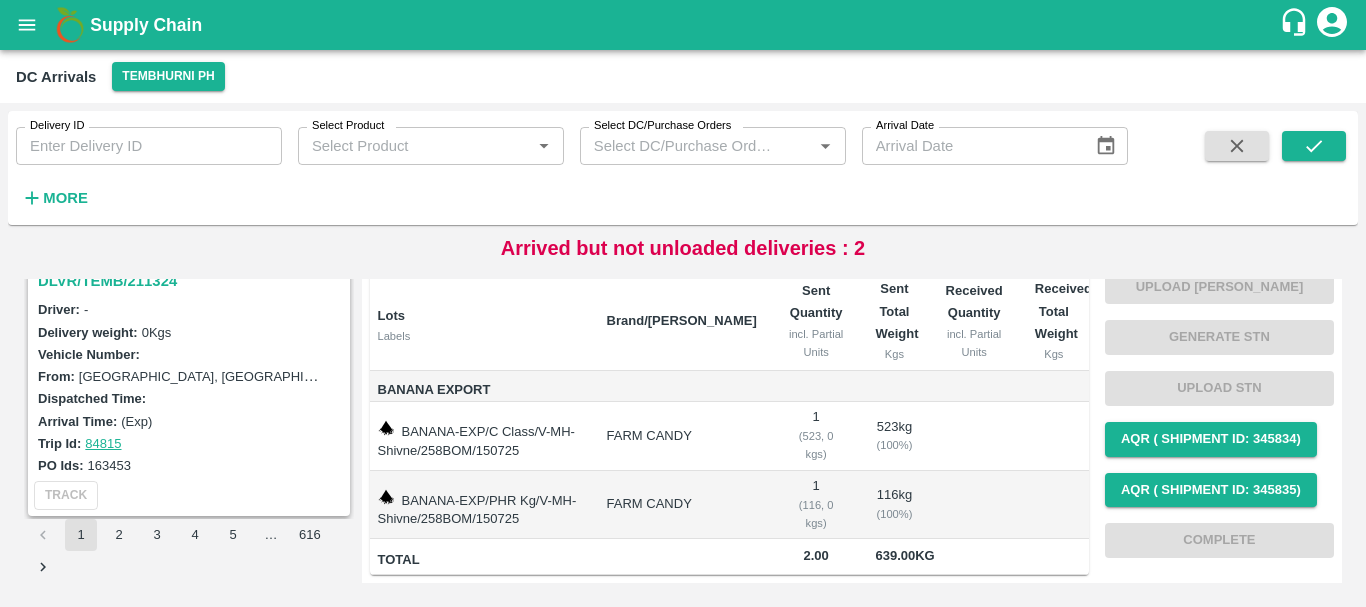 click on "DLVR/TEMB/211324" at bounding box center (192, 281) 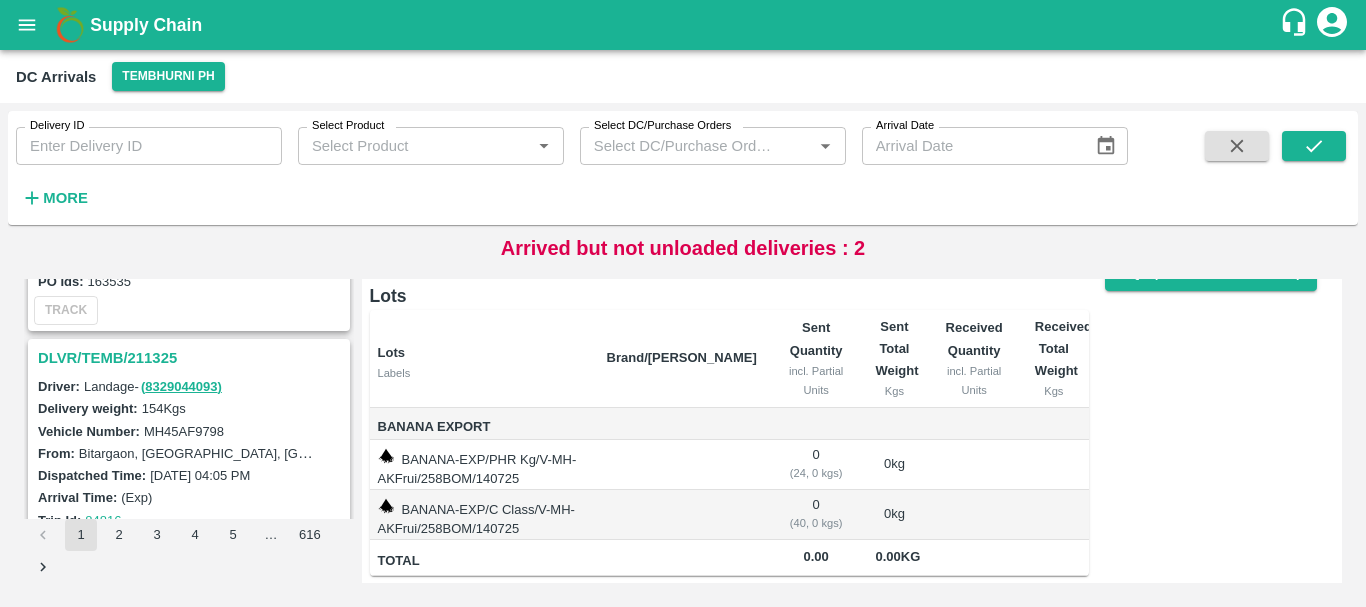 click on "DLVR/TEMB/211325" at bounding box center (192, 358) 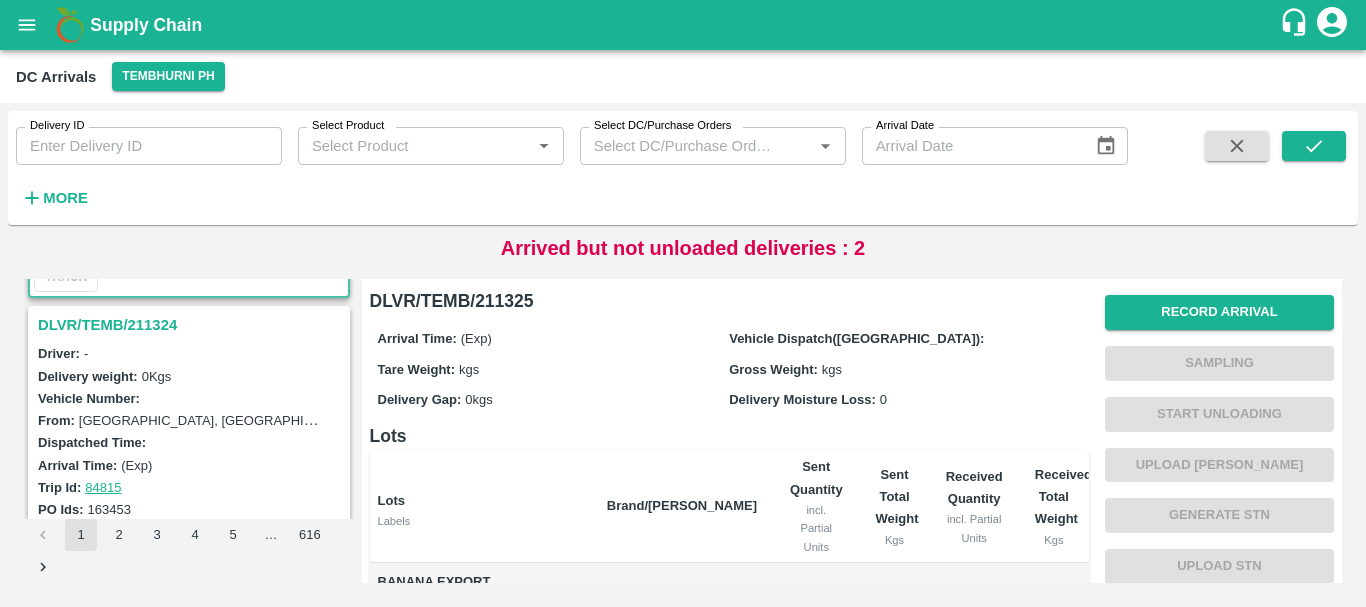 click on "DLVR/TEMB/211324" at bounding box center [192, 325] 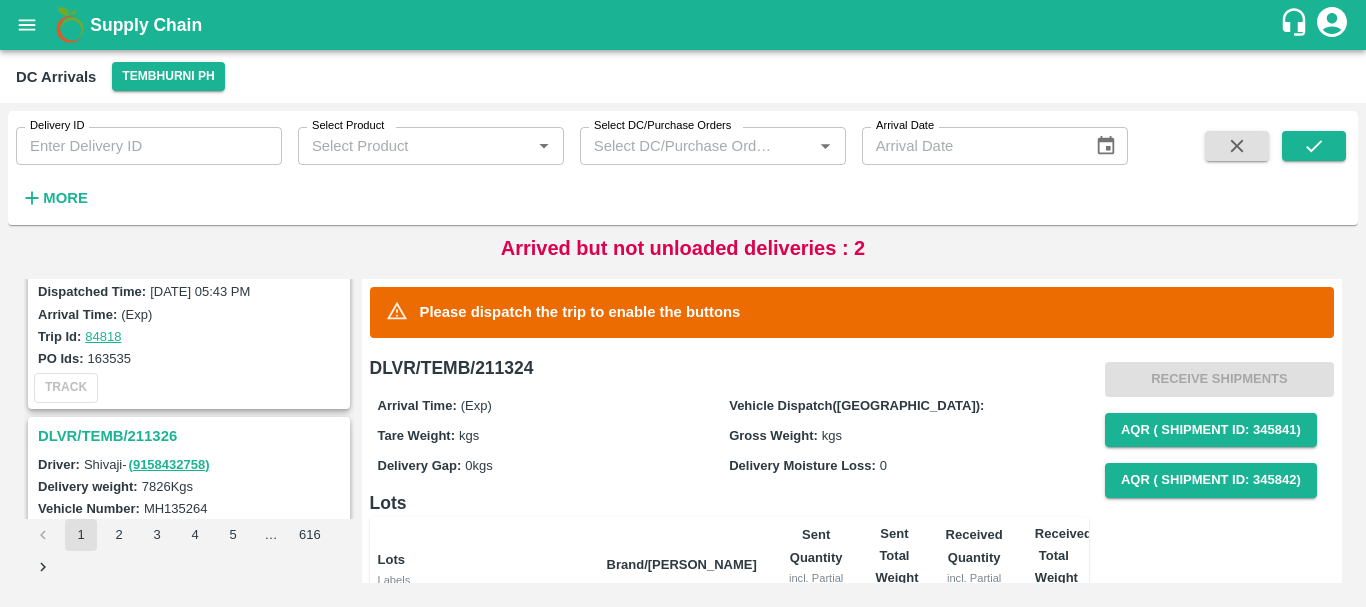 click on "DLVR/TEMB/211326" at bounding box center [192, 436] 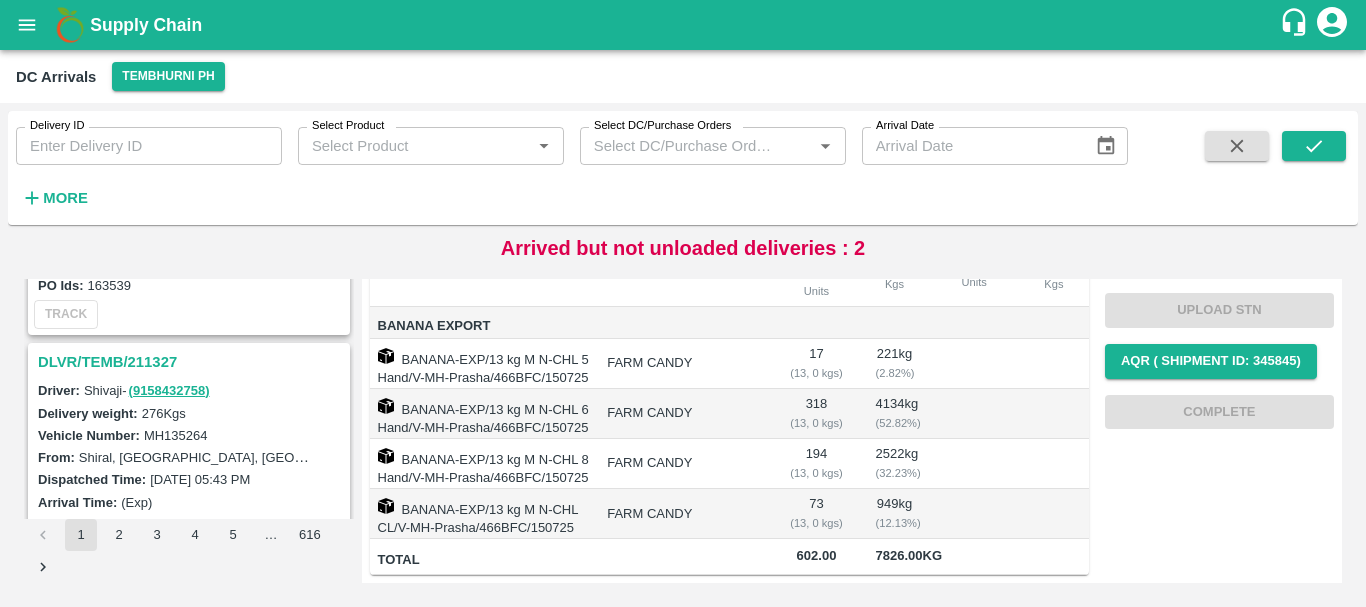 click on "DLVR/TEMB/211327" at bounding box center (192, 362) 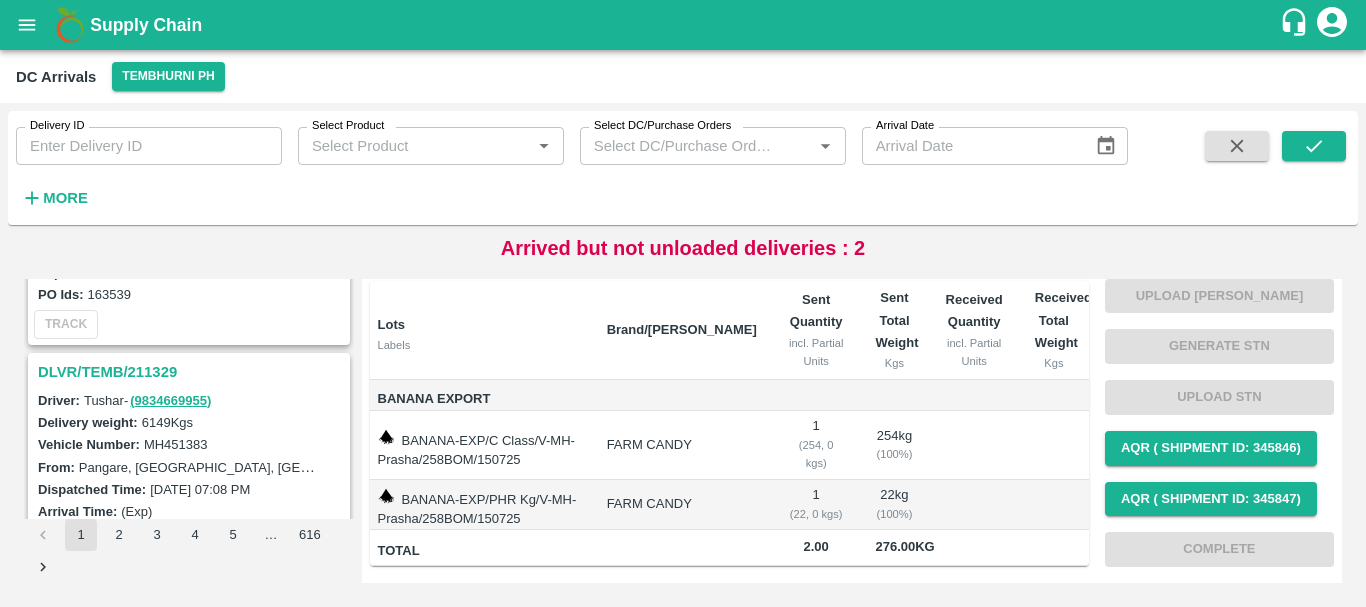 click on "DLVR/TEMB/211329" at bounding box center [192, 372] 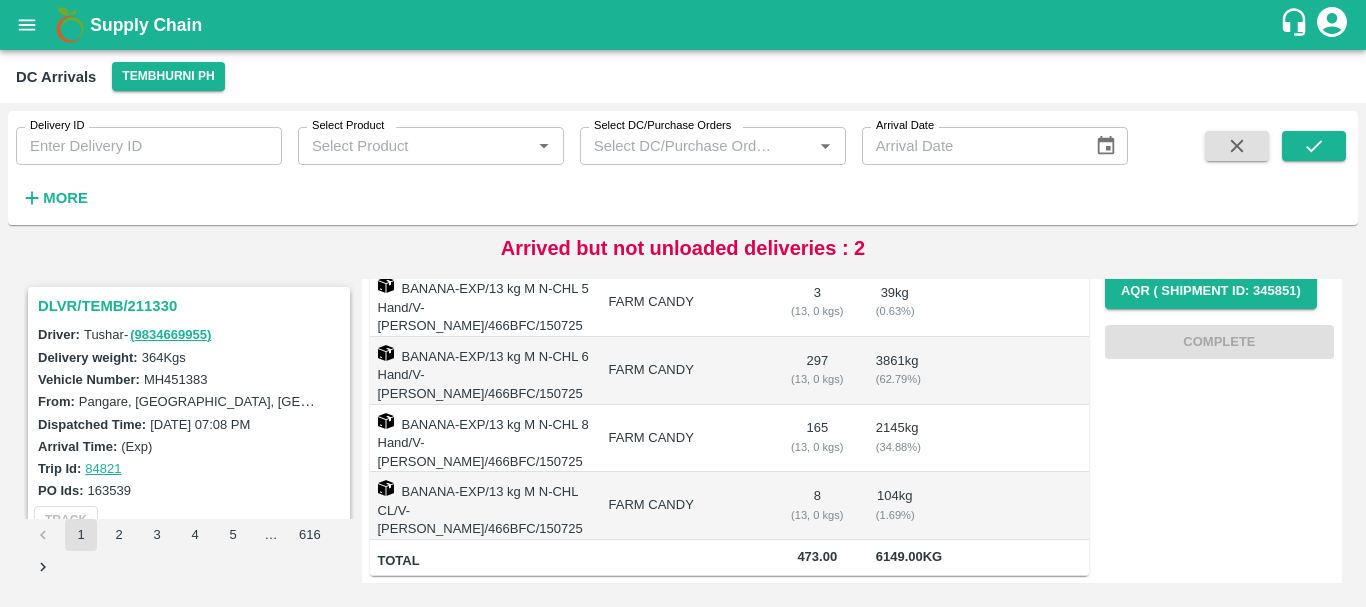click on "DLVR/TEMB/211330" at bounding box center (192, 306) 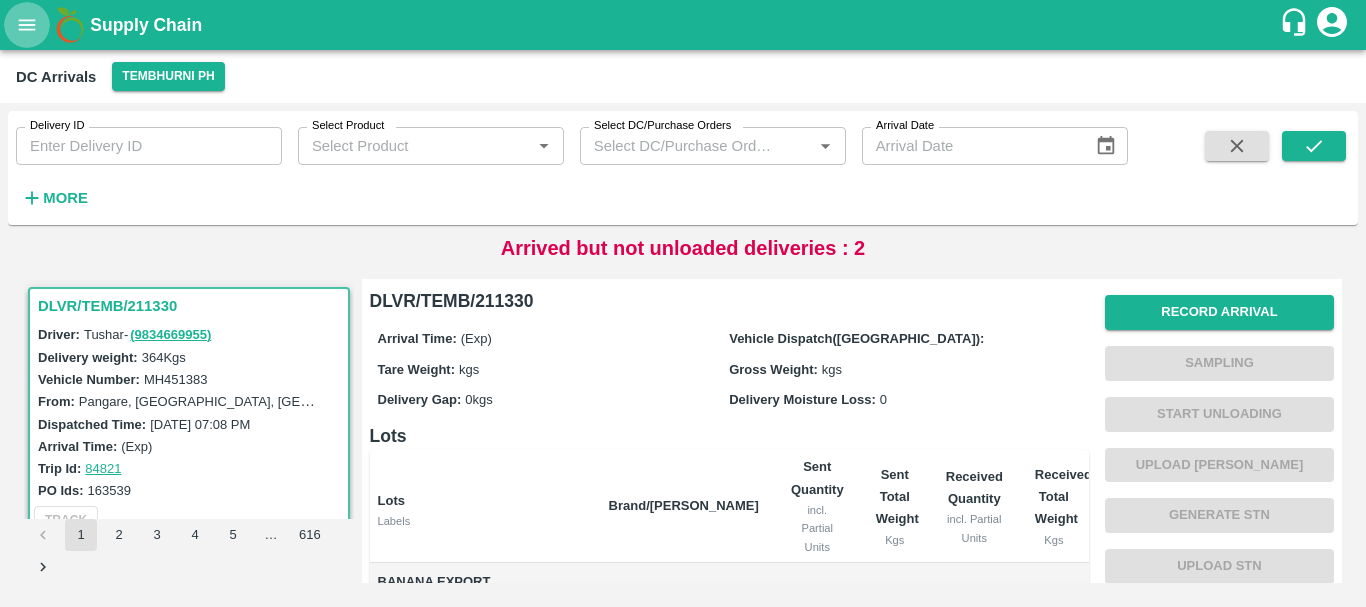 click at bounding box center (27, 25) 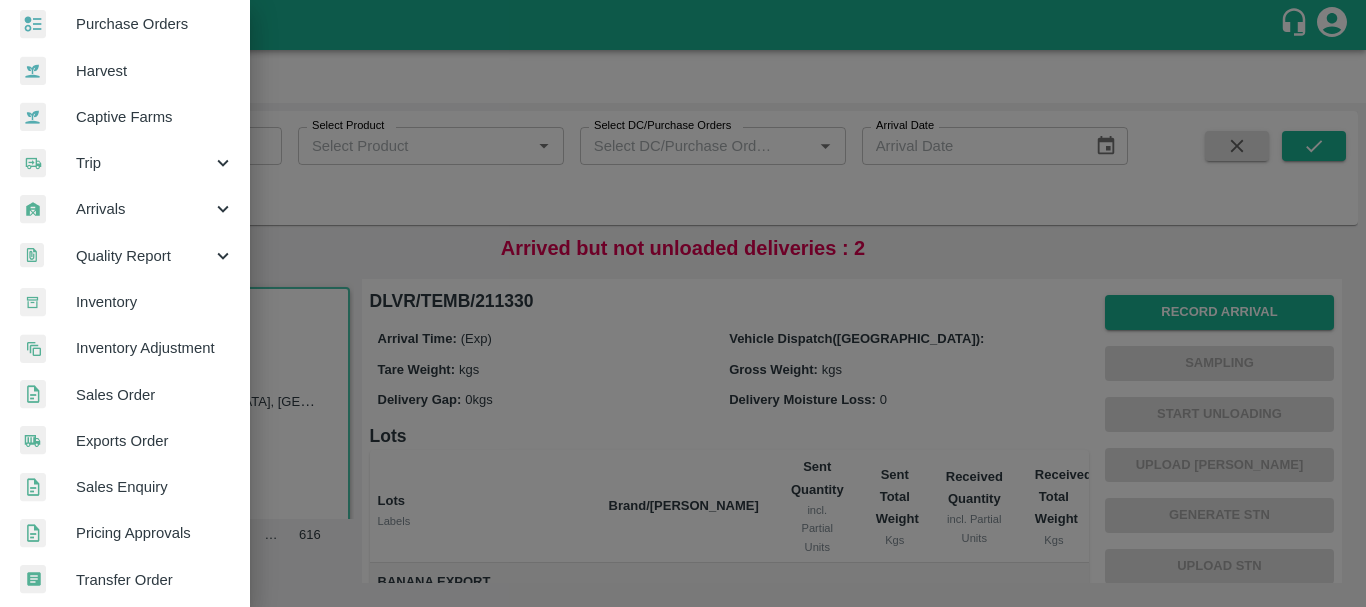 scroll, scrollTop: 105, scrollLeft: 0, axis: vertical 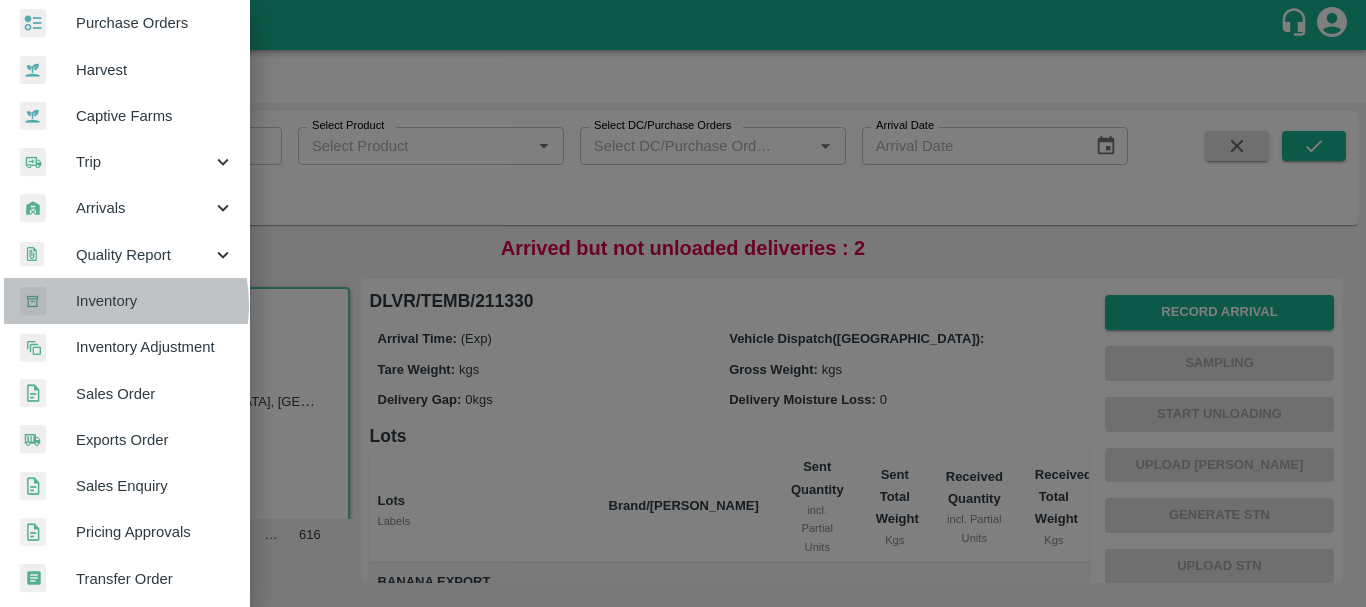 click on "Inventory" at bounding box center (155, 301) 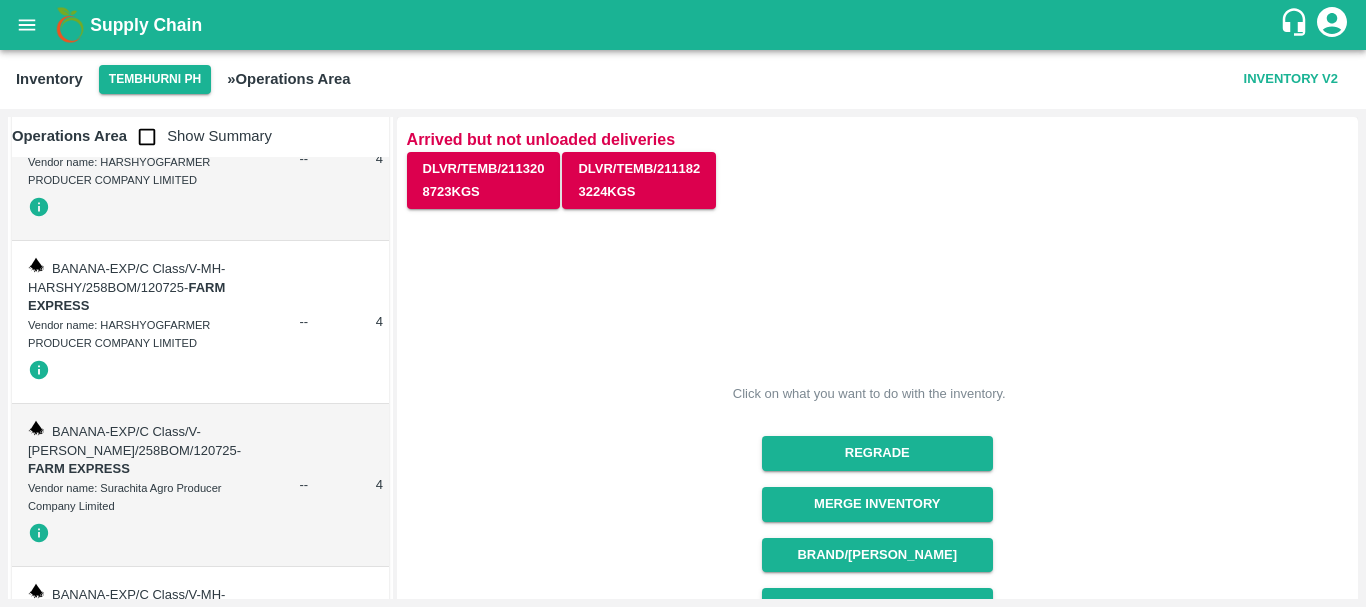 scroll, scrollTop: 4958, scrollLeft: 0, axis: vertical 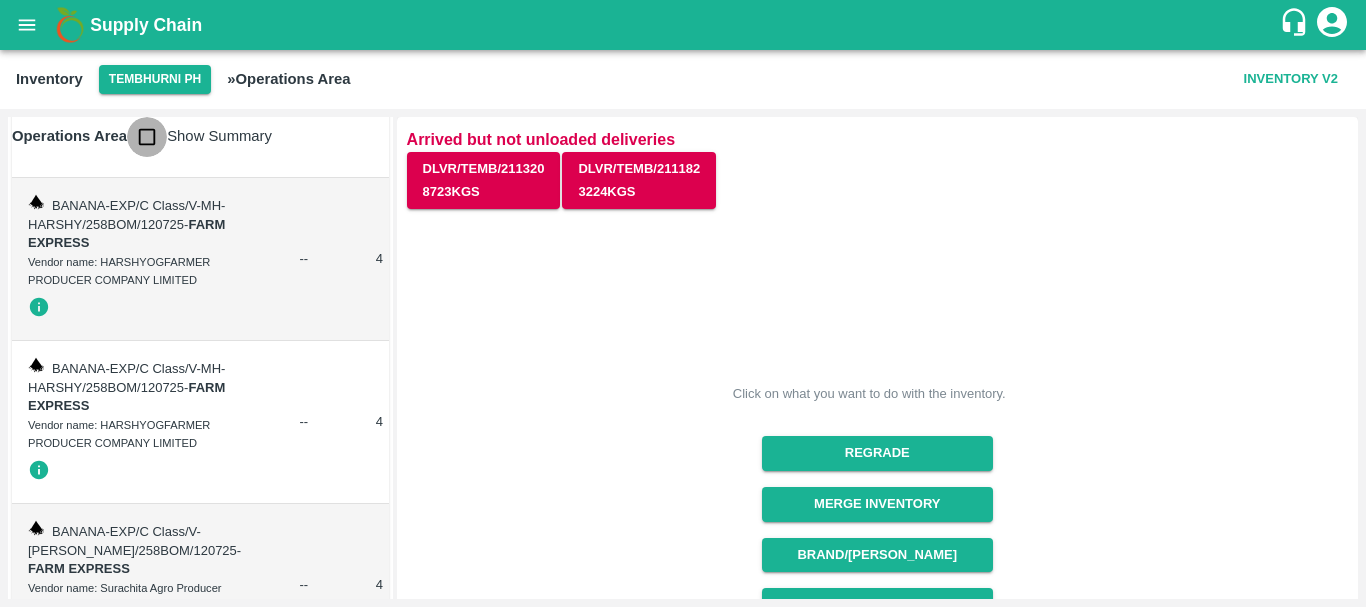 click at bounding box center (147, 137) 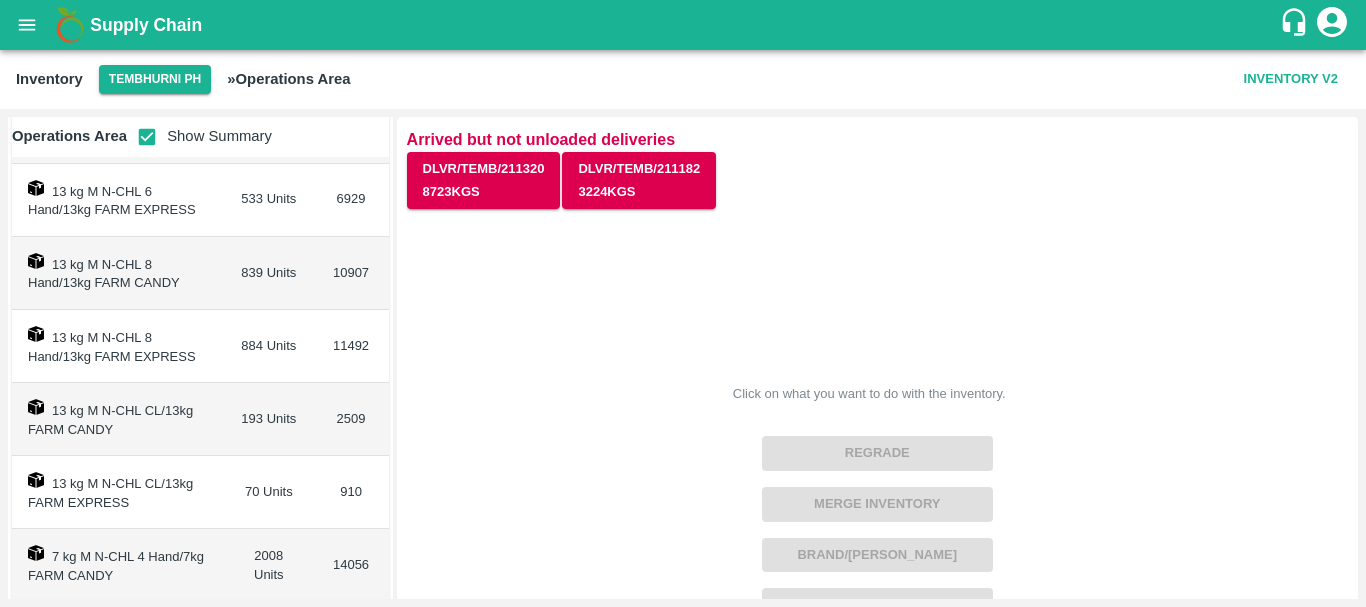 scroll, scrollTop: 792, scrollLeft: 0, axis: vertical 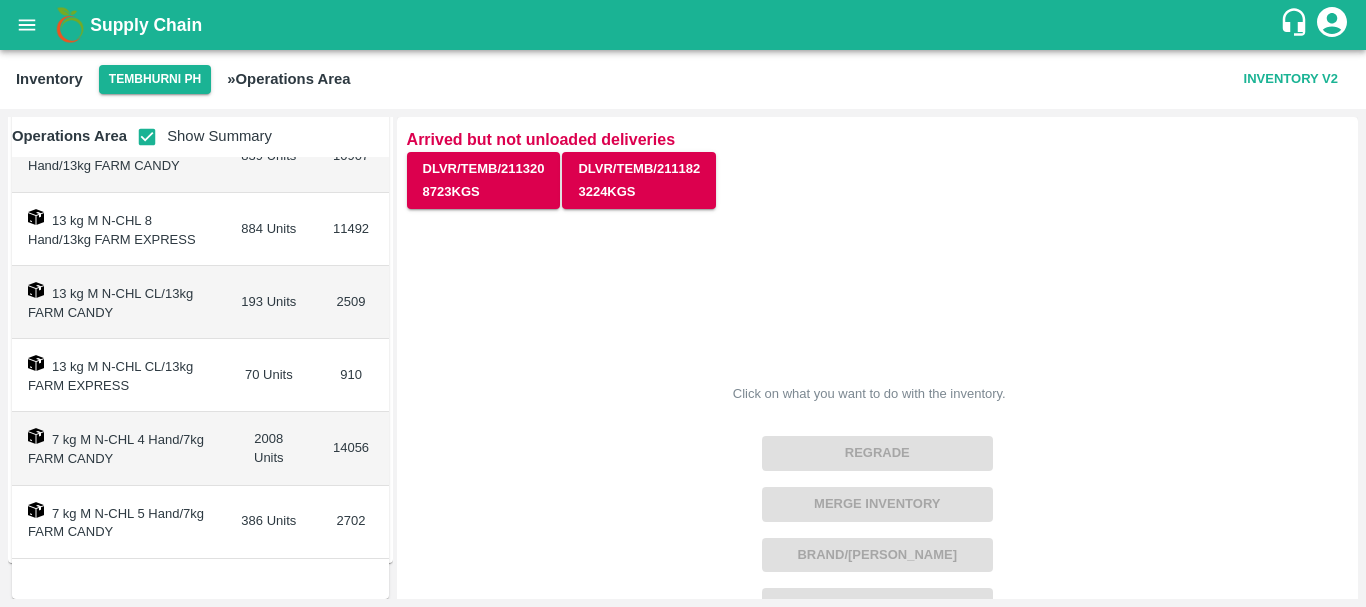 click on "2008 Units" at bounding box center [268, 448] 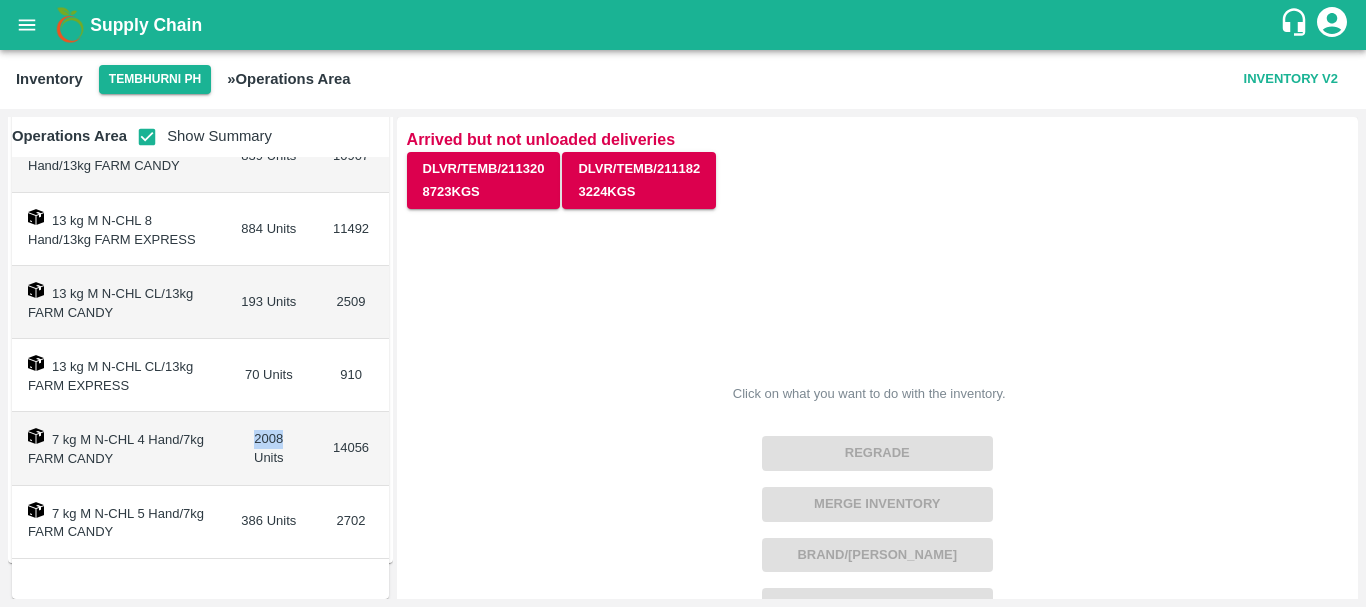 click on "2008 Units" at bounding box center (268, 448) 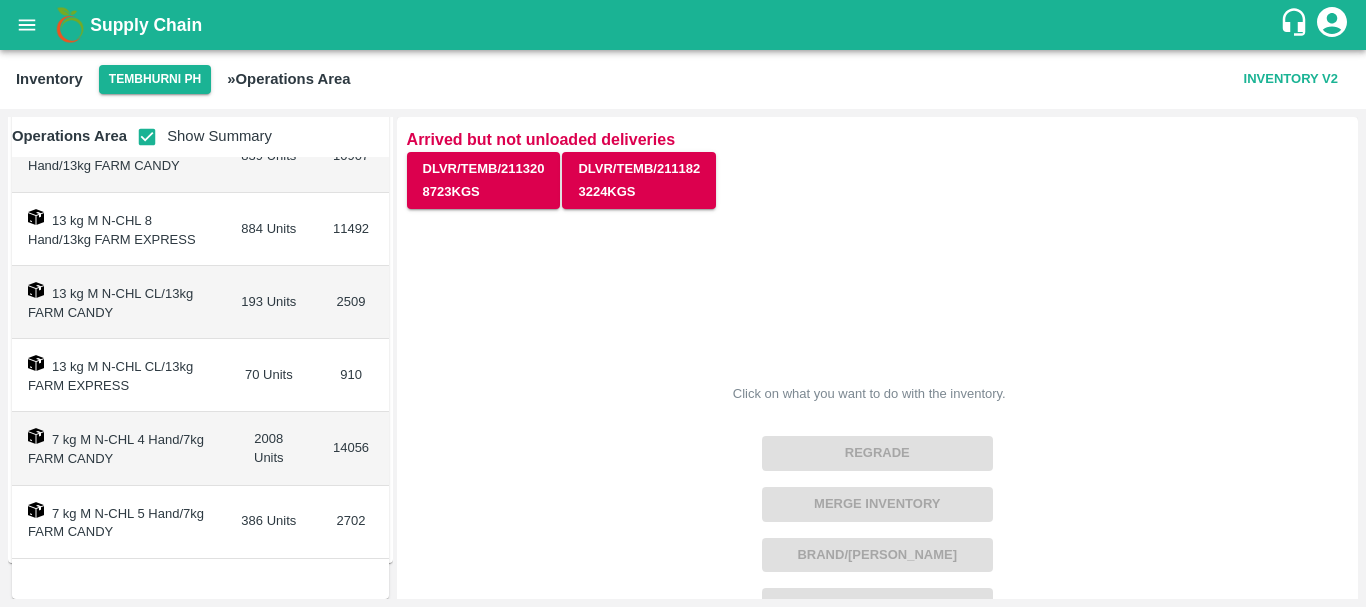 click on "7 kg M N-CHL 4 Hand/7kg FARM CANDY" at bounding box center [118, 448] 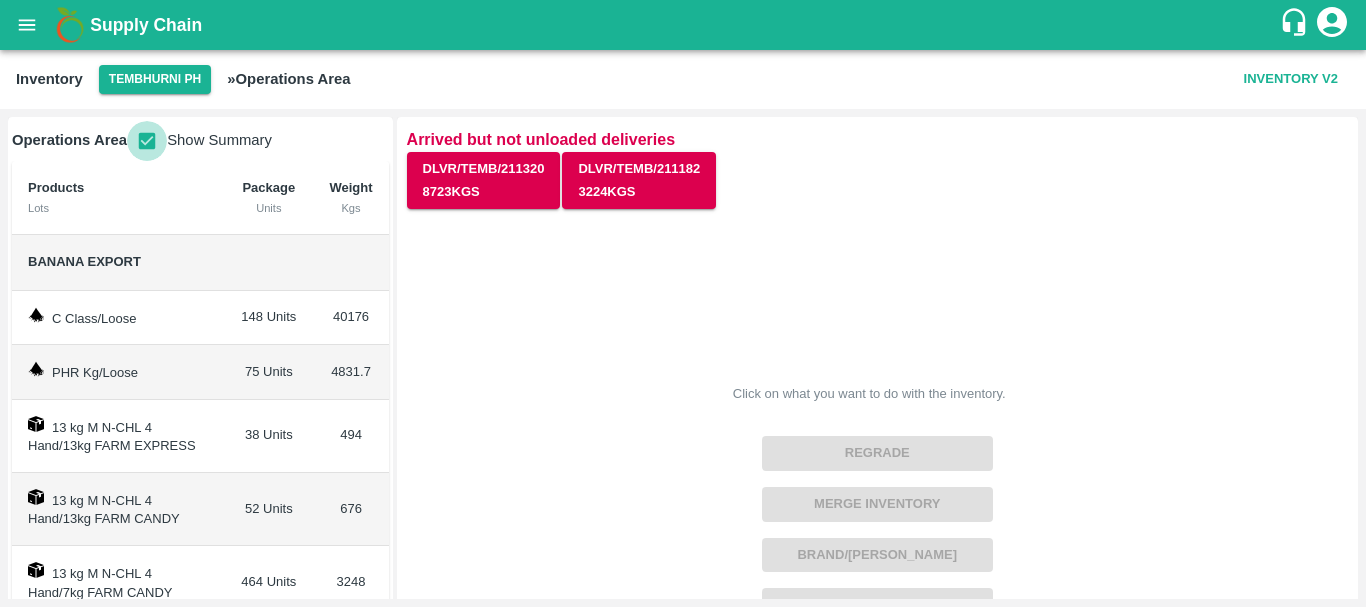 click at bounding box center (147, 141) 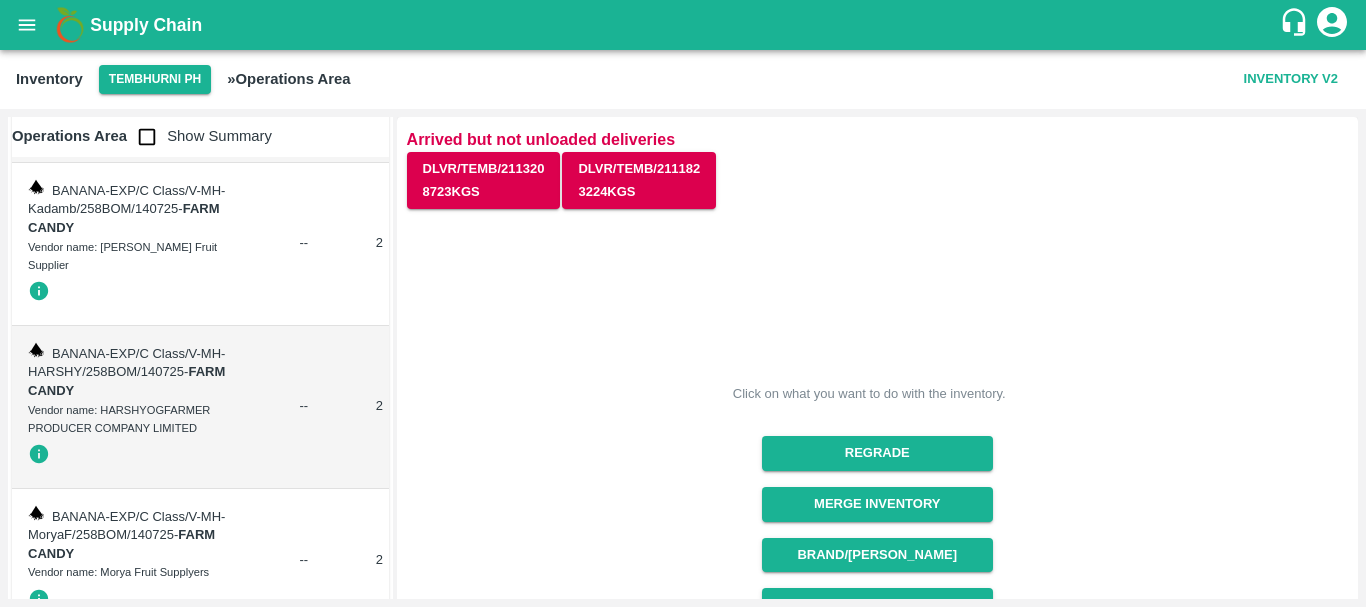 scroll, scrollTop: 0, scrollLeft: 0, axis: both 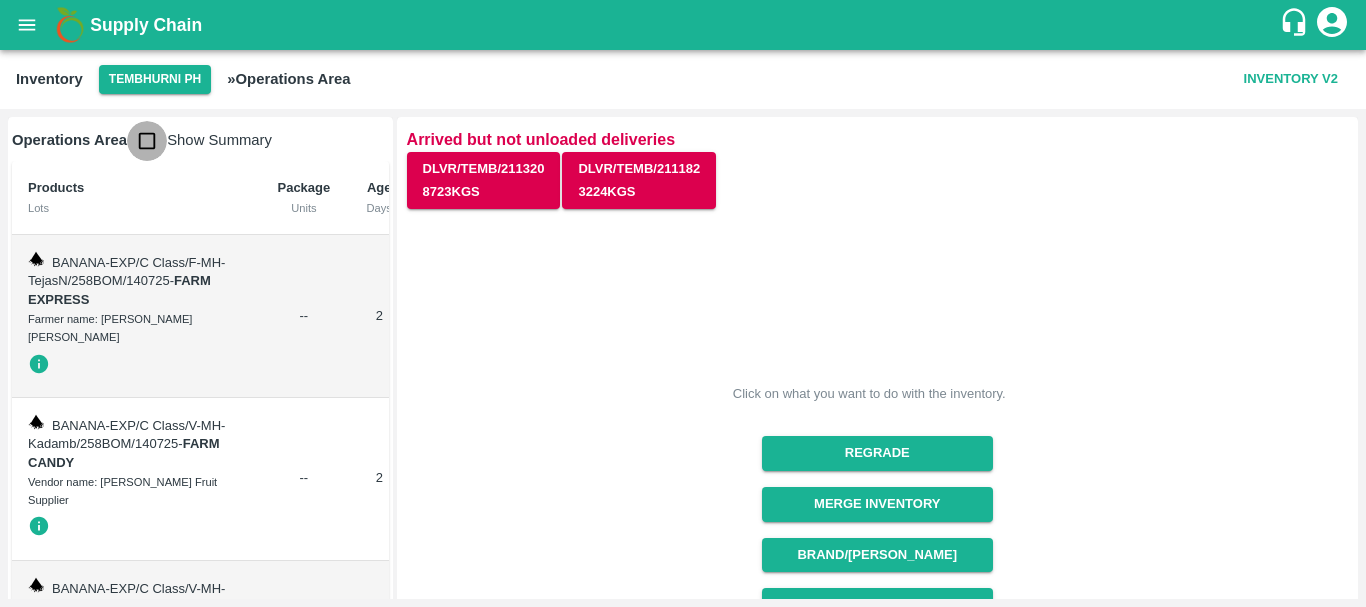 click at bounding box center (147, 141) 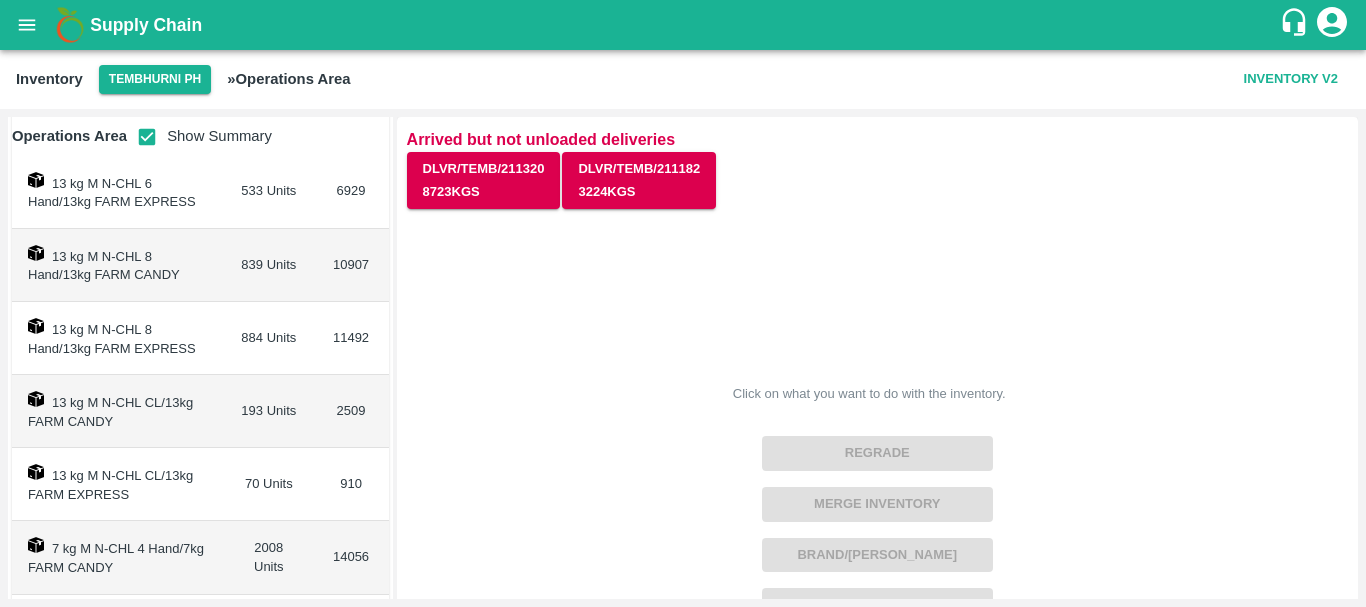 scroll, scrollTop: 792, scrollLeft: 0, axis: vertical 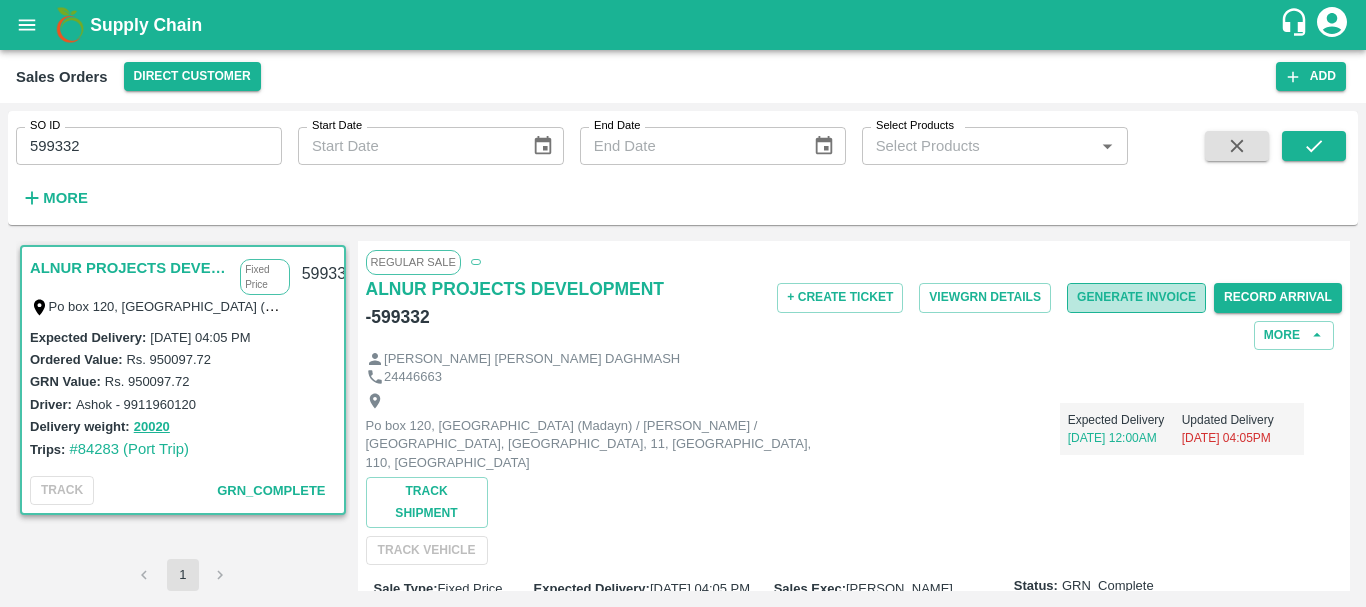 click on "Generate Invoice" at bounding box center [1136, 297] 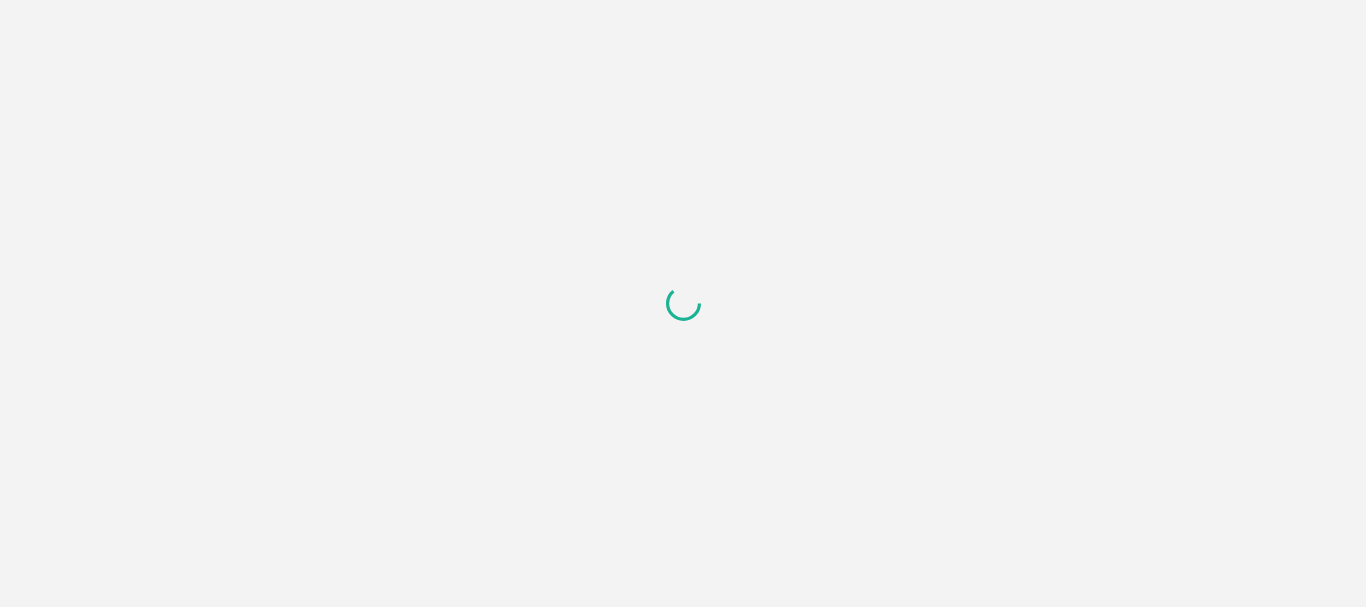 scroll, scrollTop: 0, scrollLeft: 0, axis: both 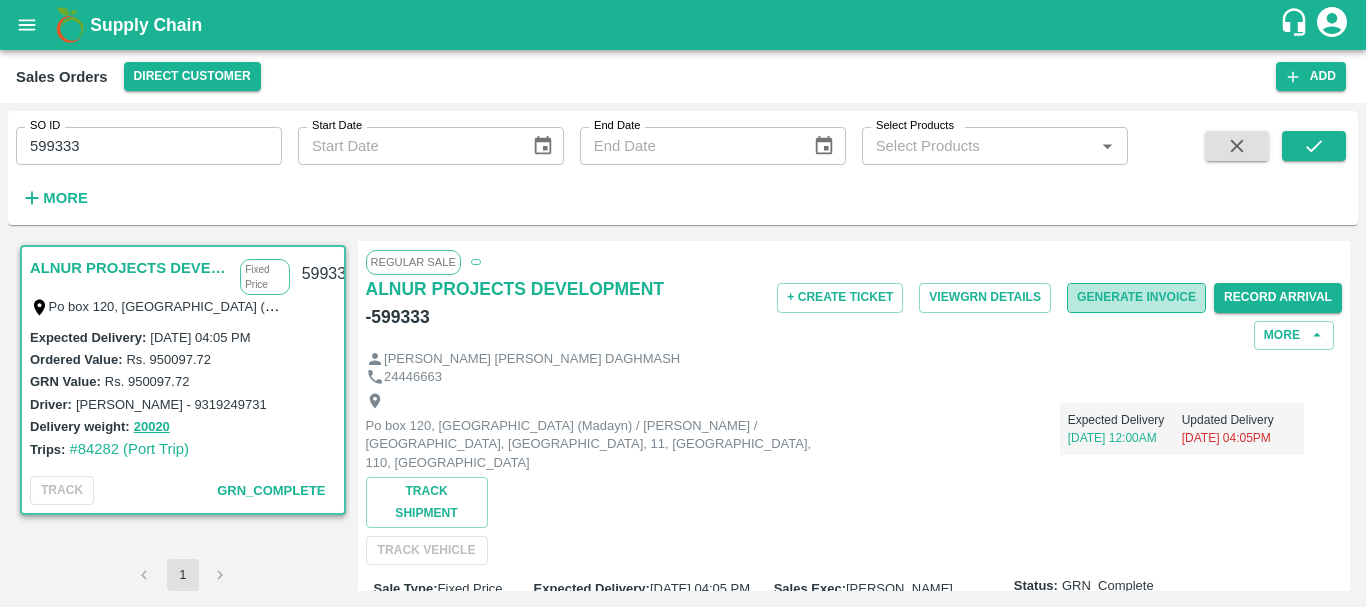 click on "Generate Invoice" at bounding box center (1136, 297) 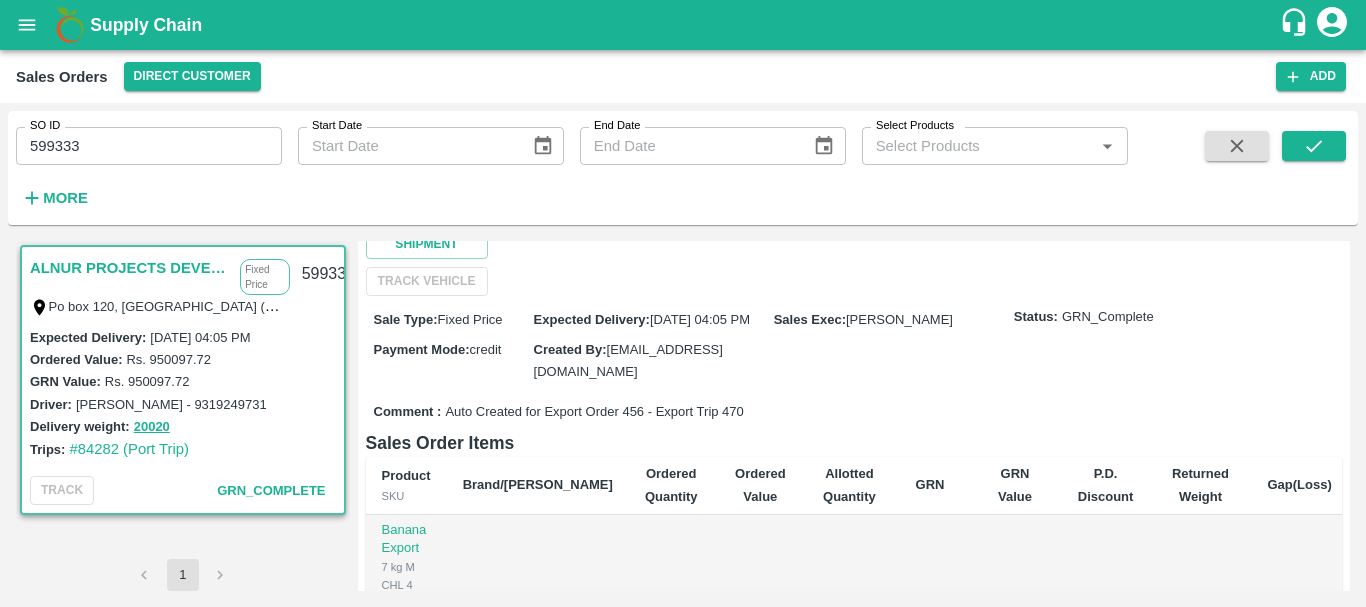 scroll, scrollTop: 0, scrollLeft: 0, axis: both 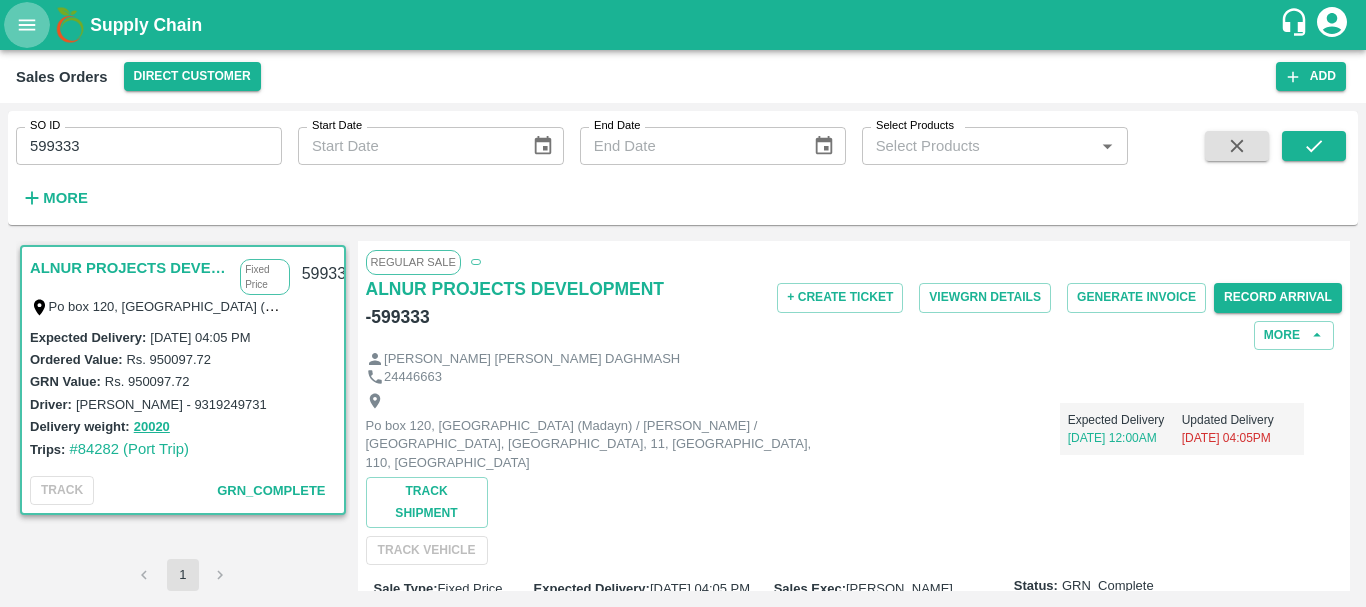 click 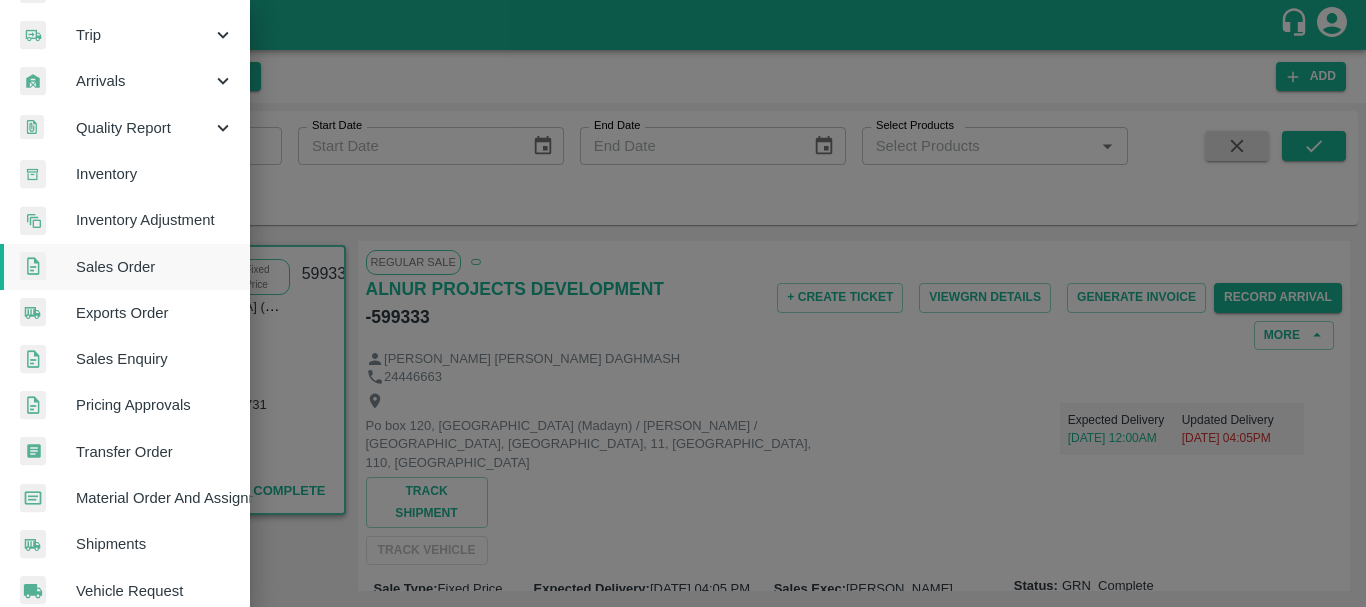 scroll, scrollTop: 240, scrollLeft: 0, axis: vertical 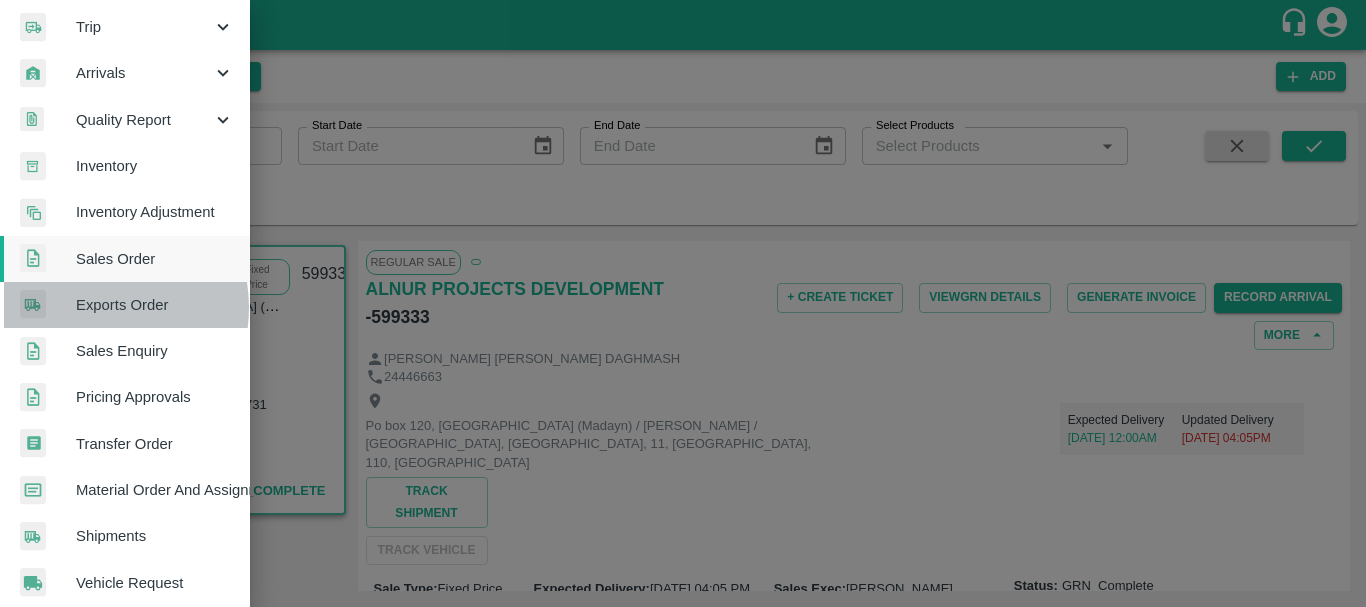 click on "Exports Order" at bounding box center [155, 305] 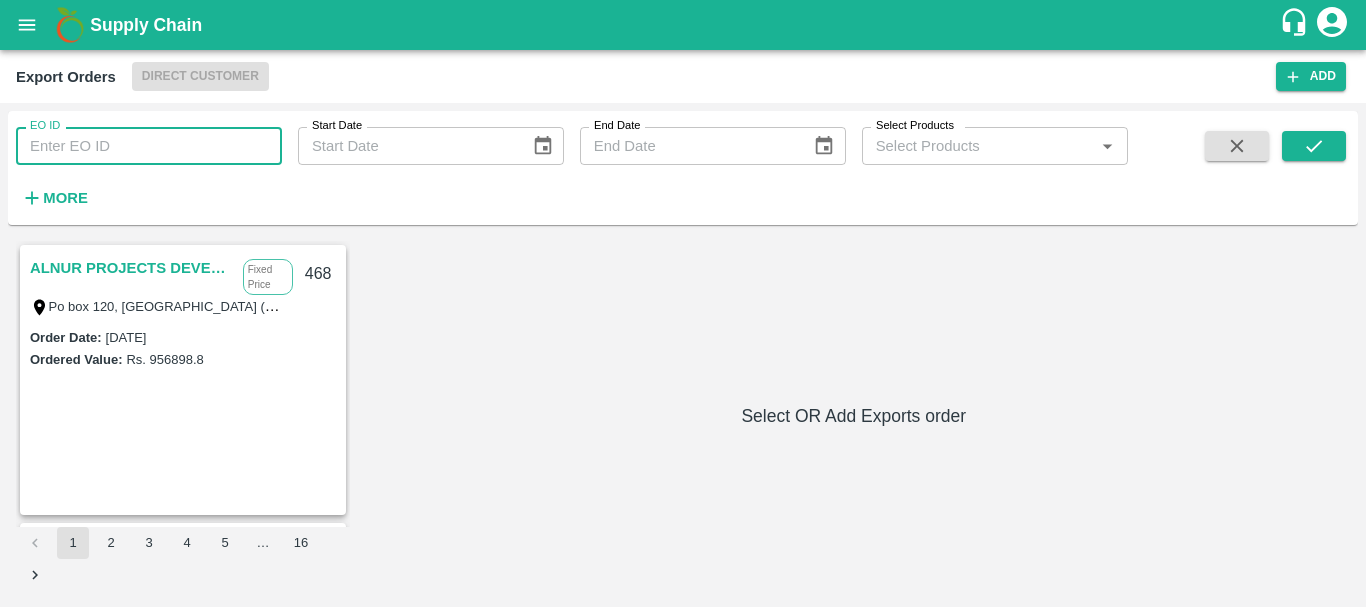 click on "EO ID" at bounding box center (149, 146) 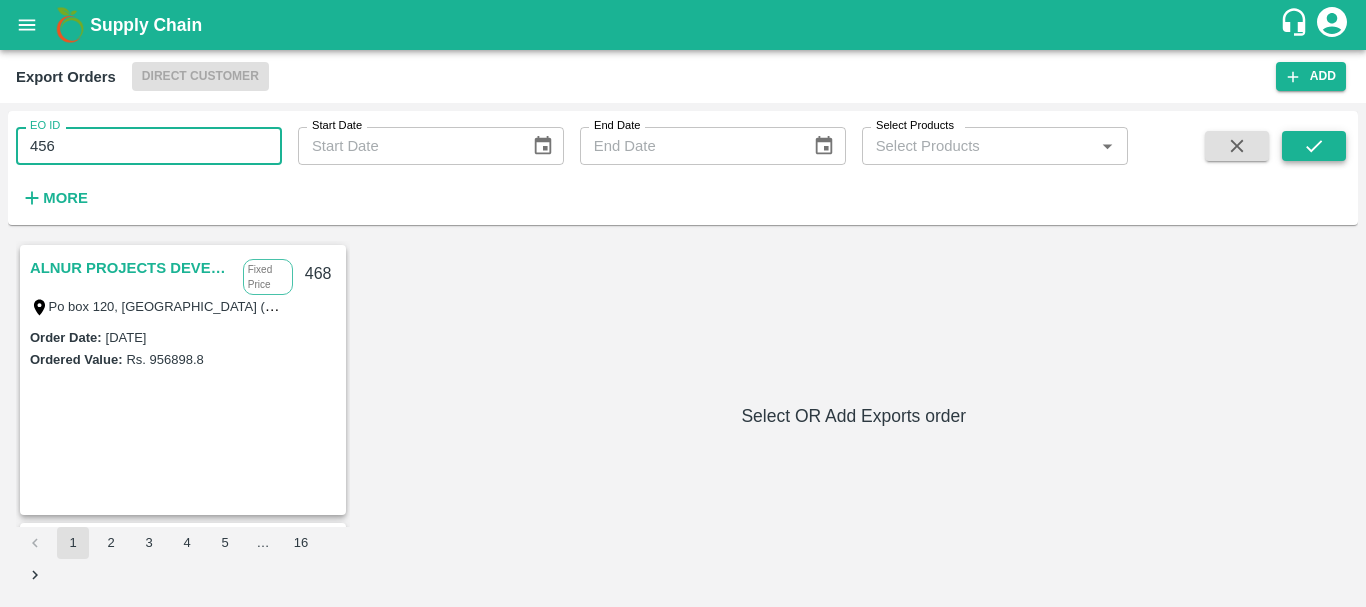 type on "456" 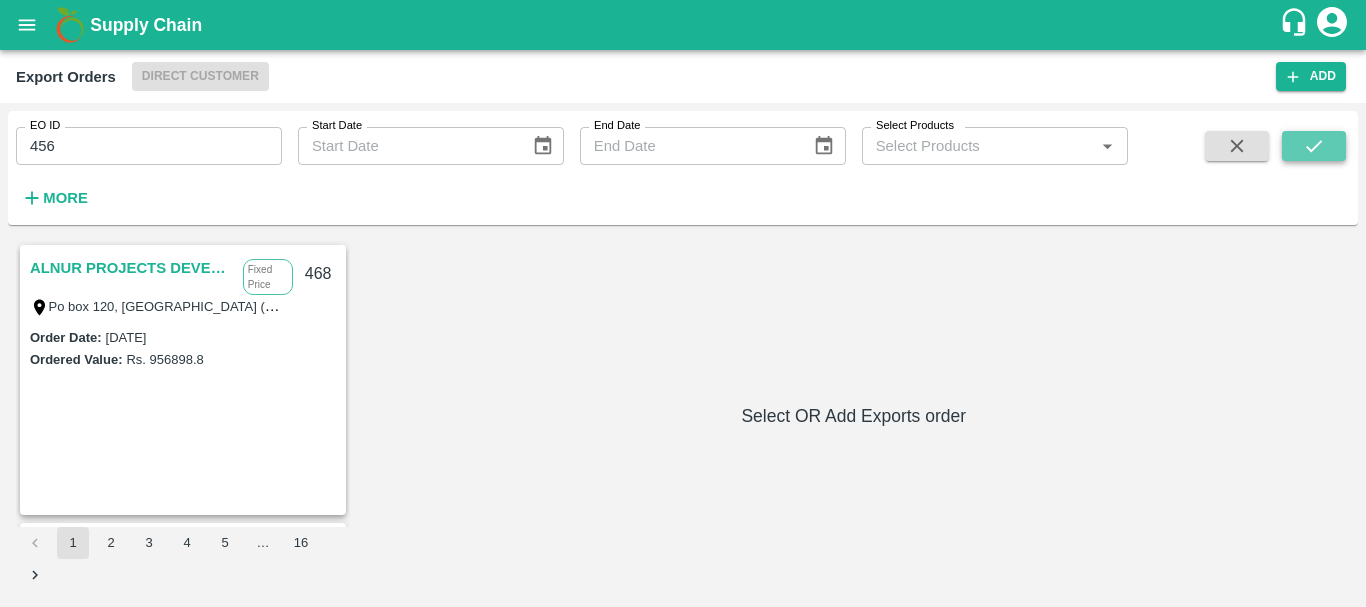 click 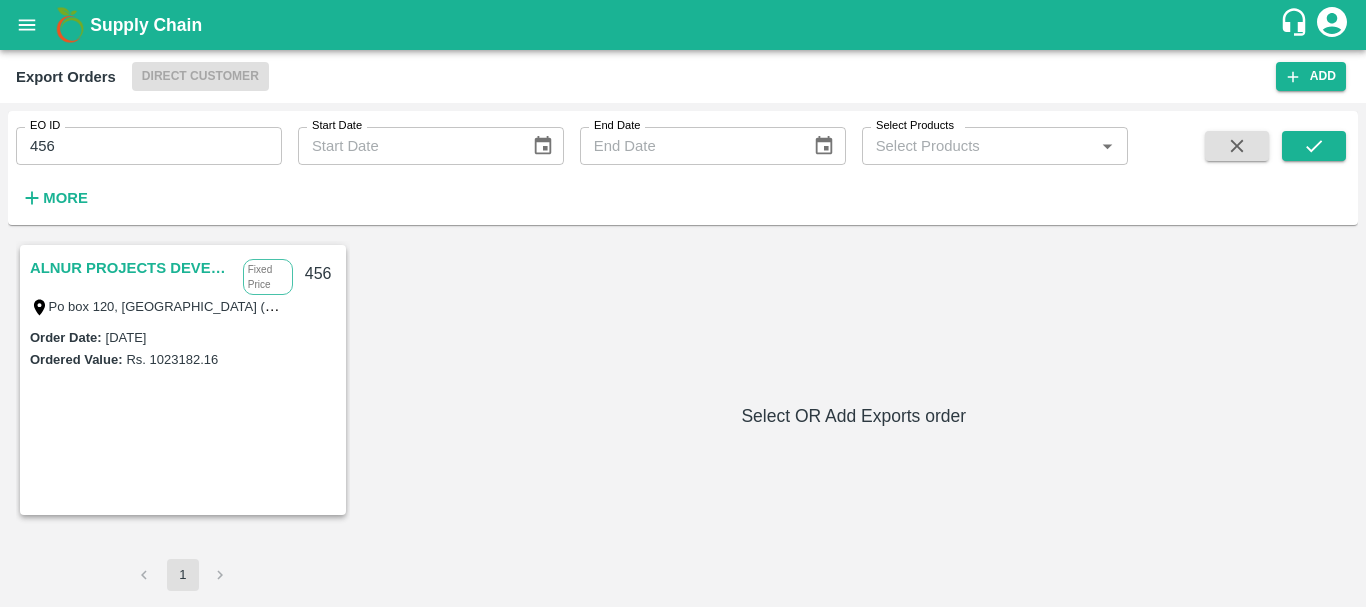 click on "ALNUR PROJECTS DEVELOPMENT" at bounding box center [131, 268] 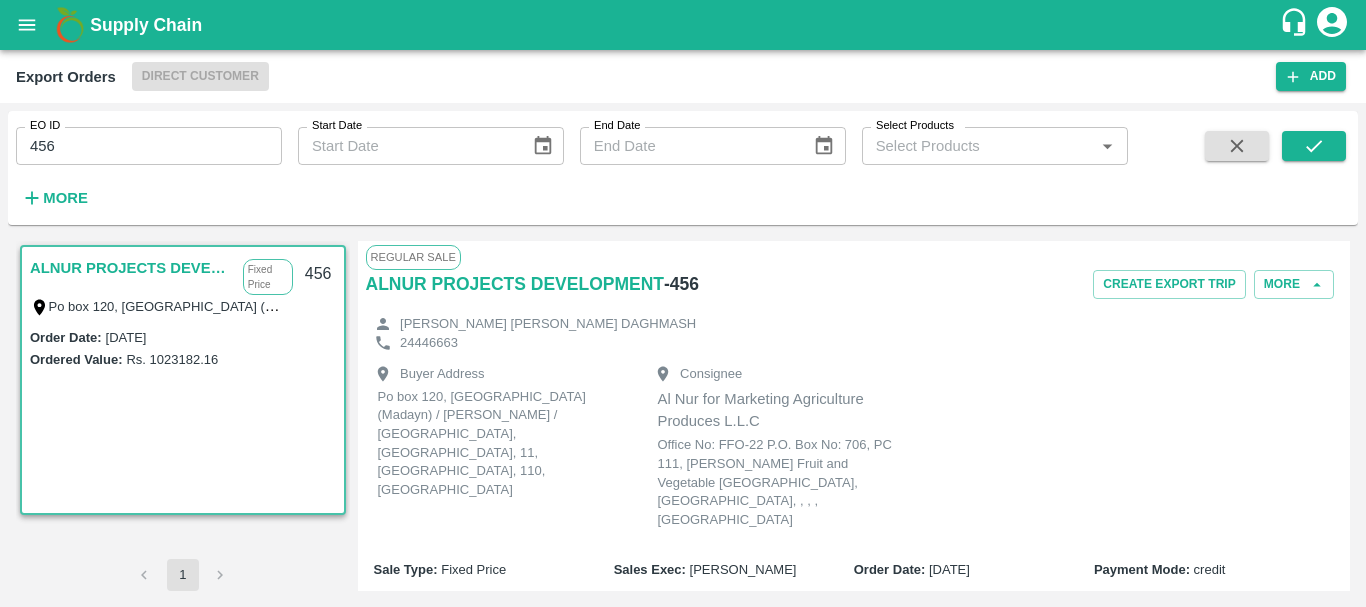 scroll, scrollTop: 595, scrollLeft: 0, axis: vertical 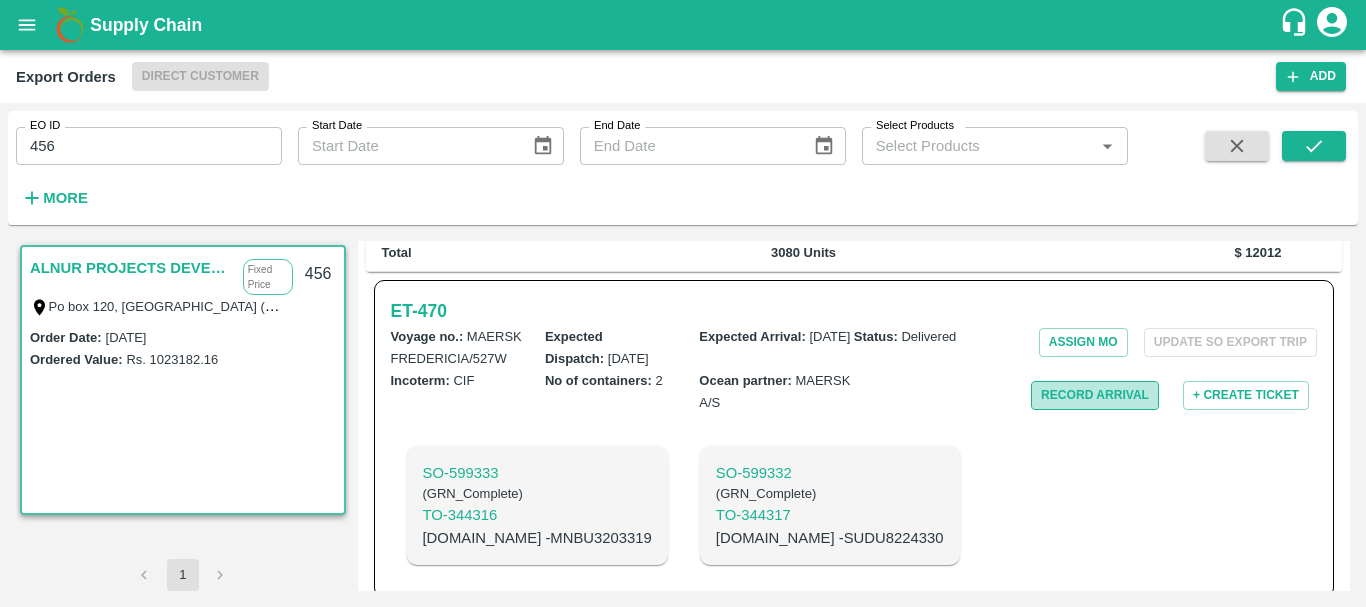 click on "Record Arrival" at bounding box center (1095, 395) 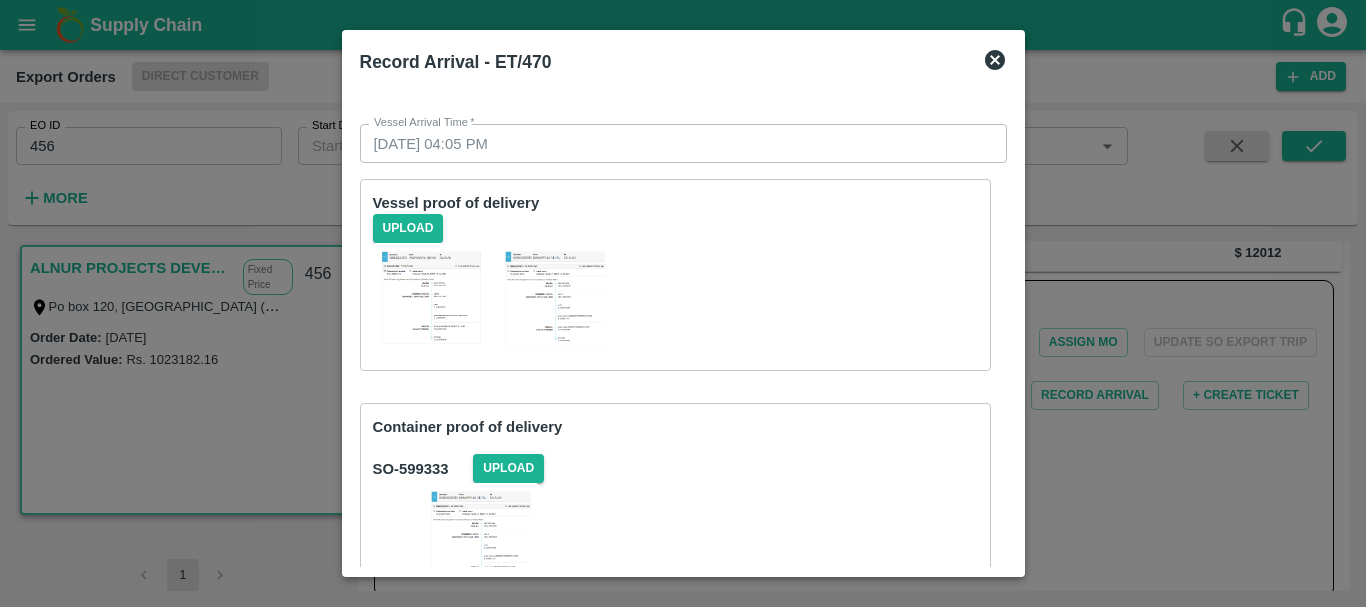 scroll, scrollTop: 275, scrollLeft: 0, axis: vertical 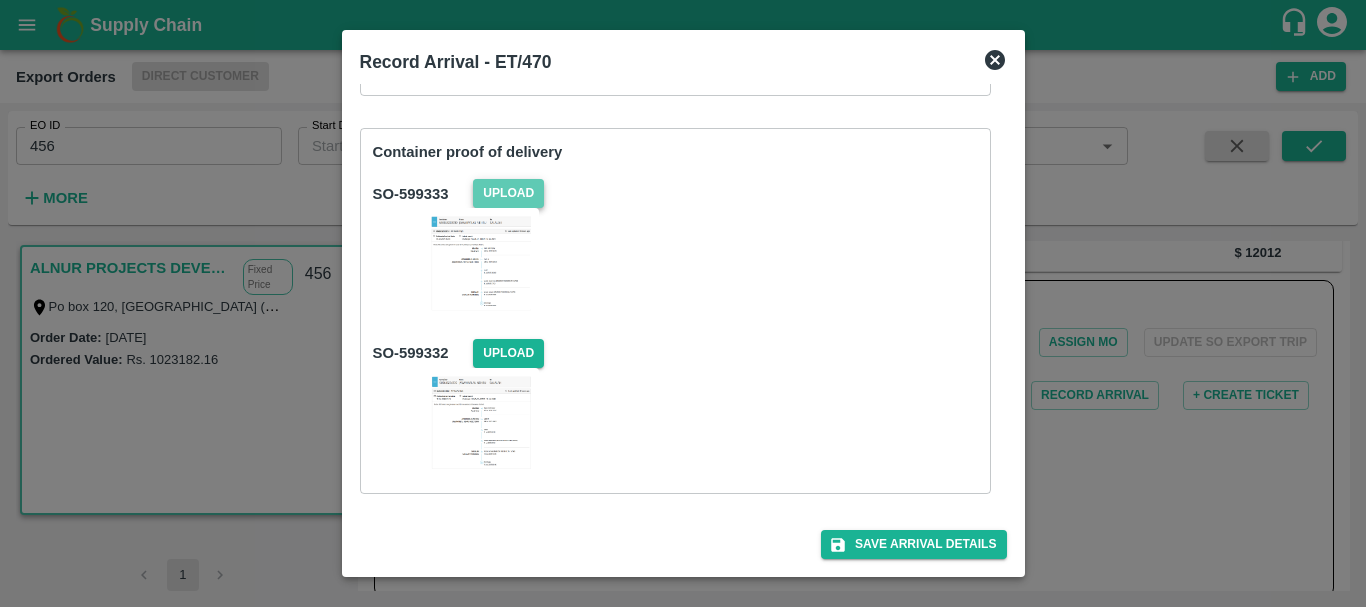 click on "Upload" at bounding box center [508, 193] 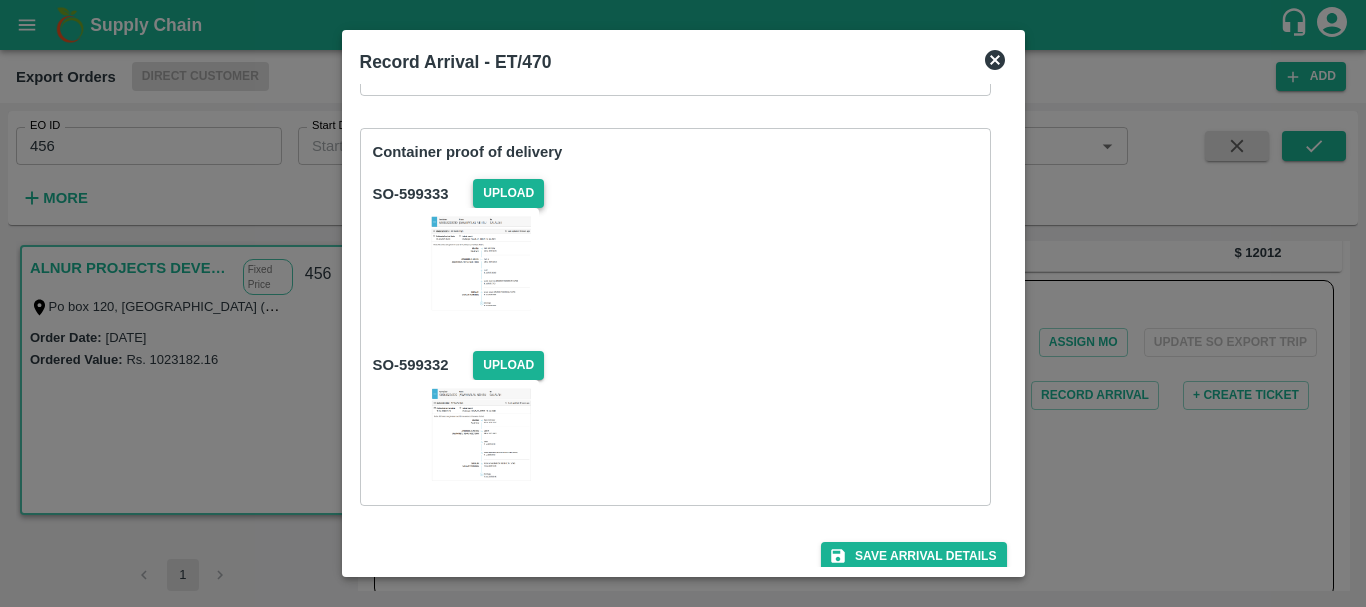 scroll, scrollTop: 287, scrollLeft: 0, axis: vertical 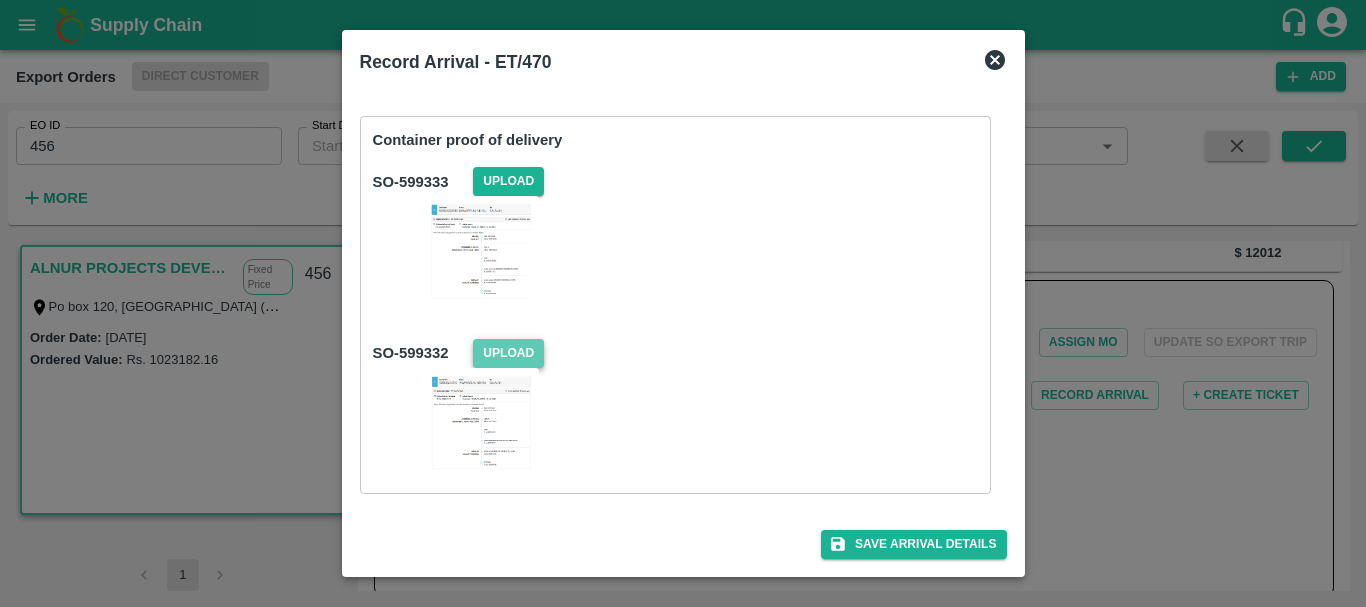 click on "Upload" at bounding box center (508, 353) 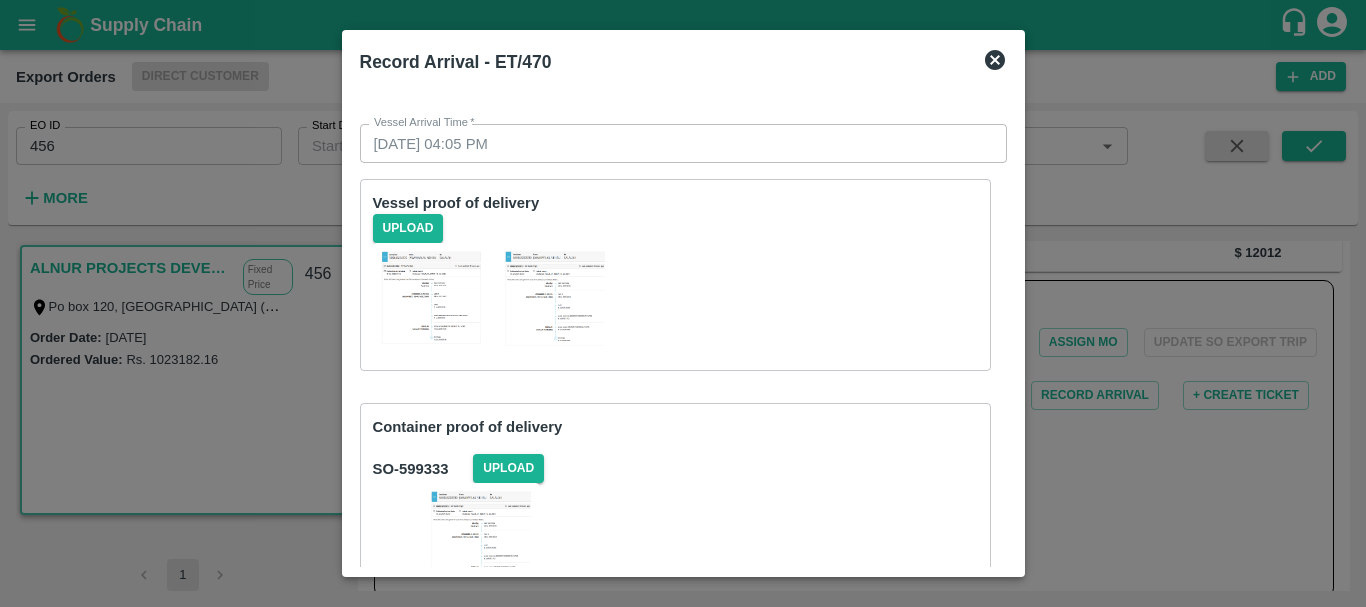 scroll, scrollTop: 300, scrollLeft: 0, axis: vertical 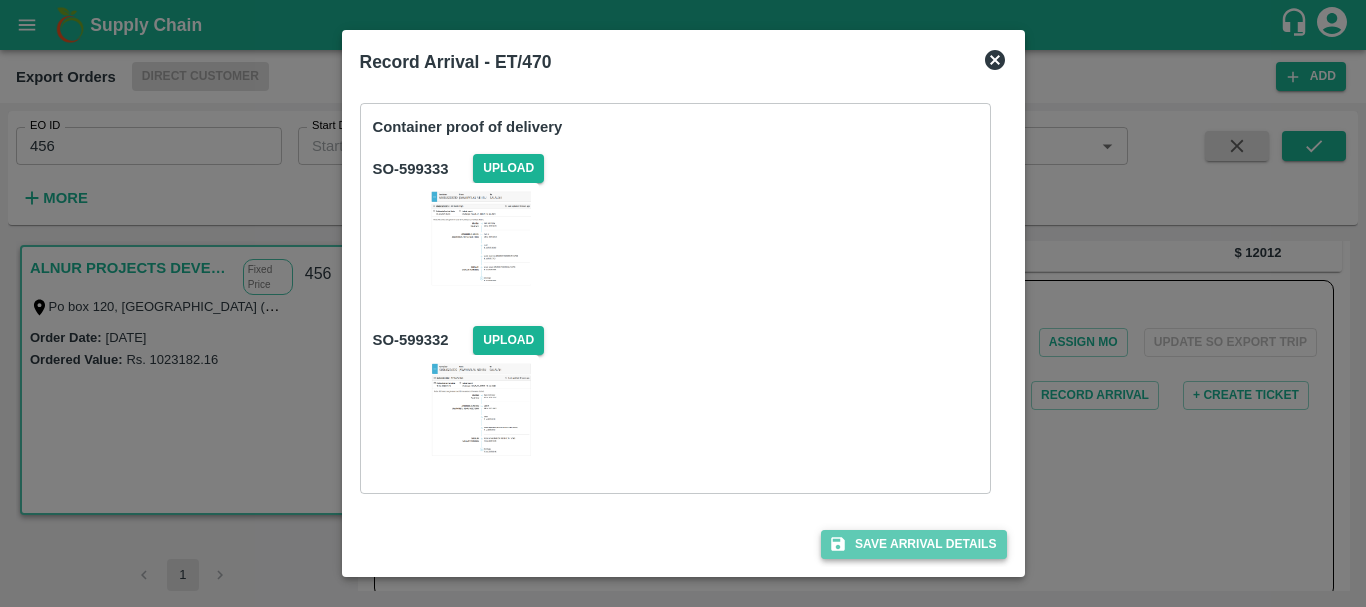 click on "Save Arrival Details" at bounding box center (913, 544) 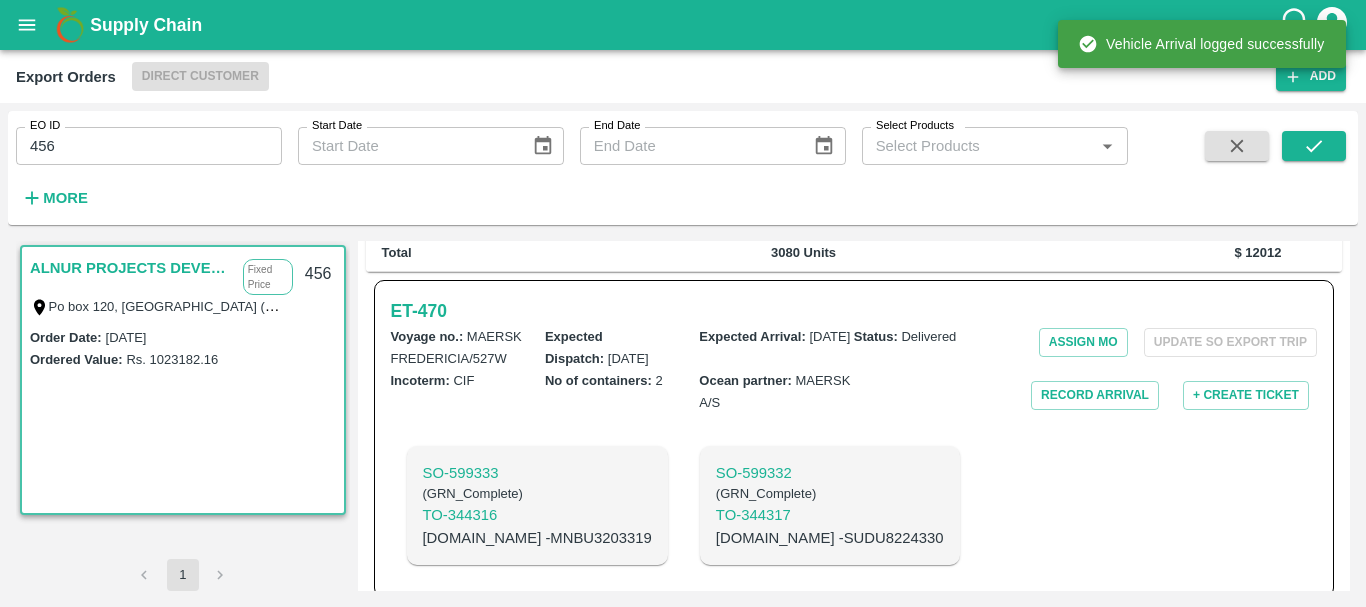 click on "SO- 599333 ( GRN_Complete ) TO- 344316 C.No - MNBU3203319 SO- 599332 ( GRN_Complete ) TO- 344317 C.No - SUDU8224330" at bounding box center [700, 505] 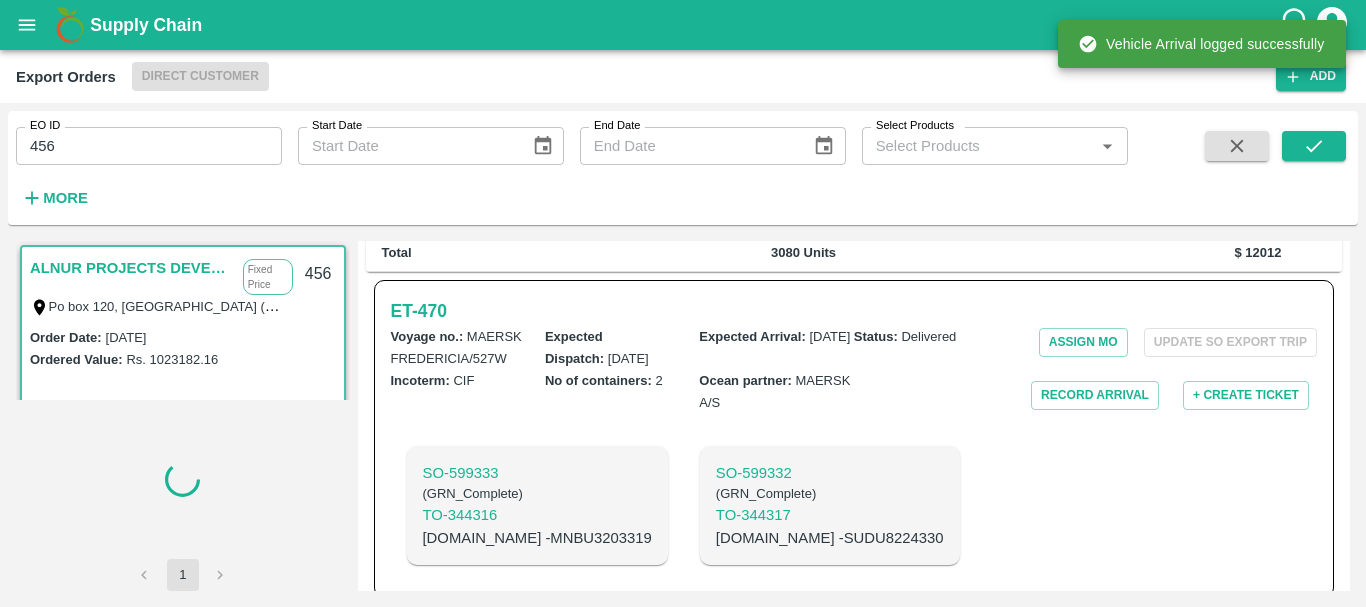 click on "Voyage no. :   MAERSK FREDERICIA/527W Expected Dispatch :   09 Jul 2025 Expected Arrival :   09 Jul 2025 Status :   Delivered Incoterm :   CIF No of containers :   2 Ocean partner :   MAERSK A/S" at bounding box center [700, 369] 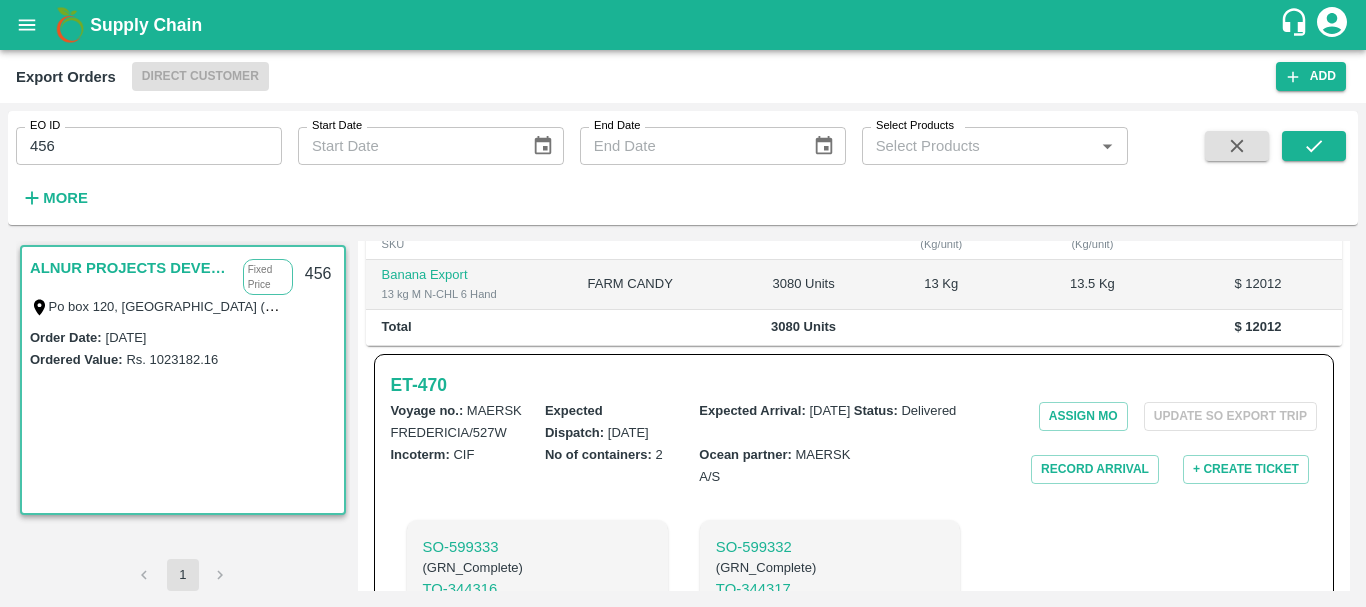 scroll, scrollTop: 595, scrollLeft: 0, axis: vertical 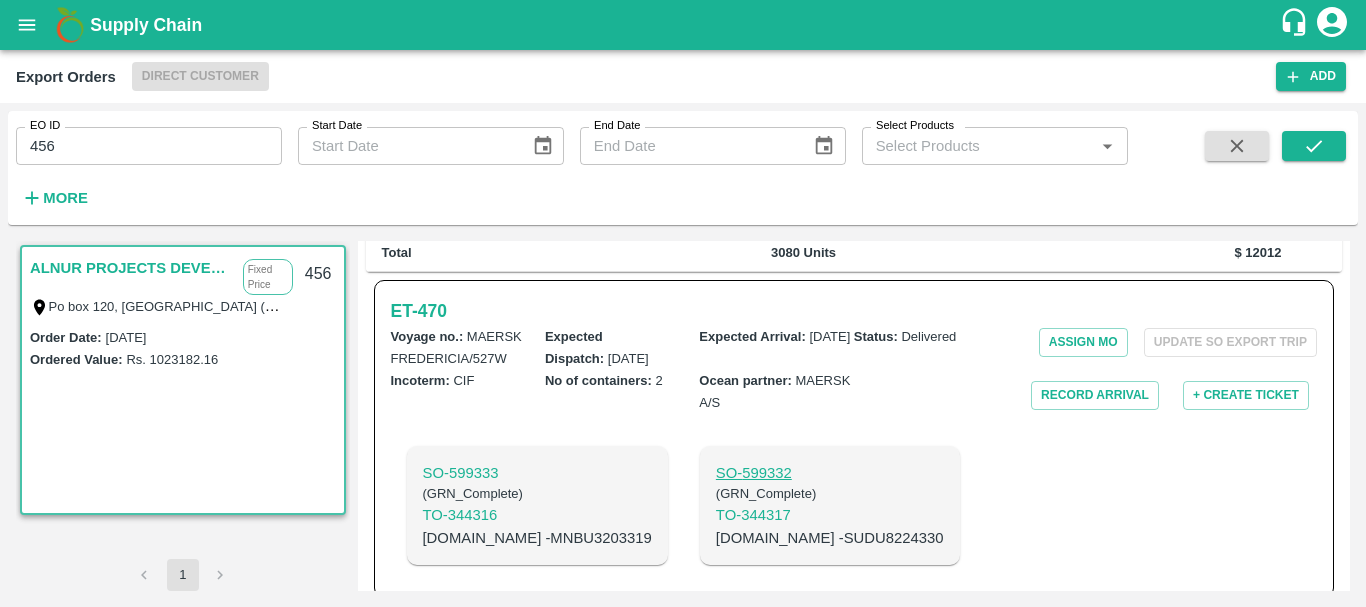 click on "SO- 599332" at bounding box center [830, 473] 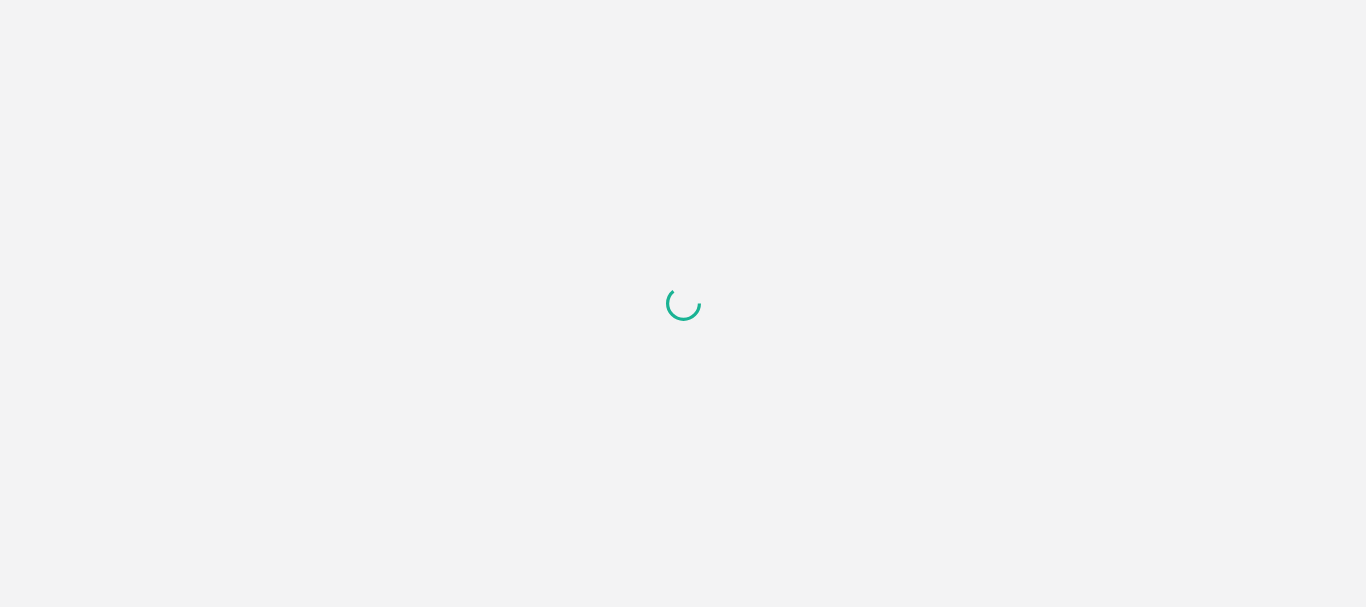scroll, scrollTop: 0, scrollLeft: 0, axis: both 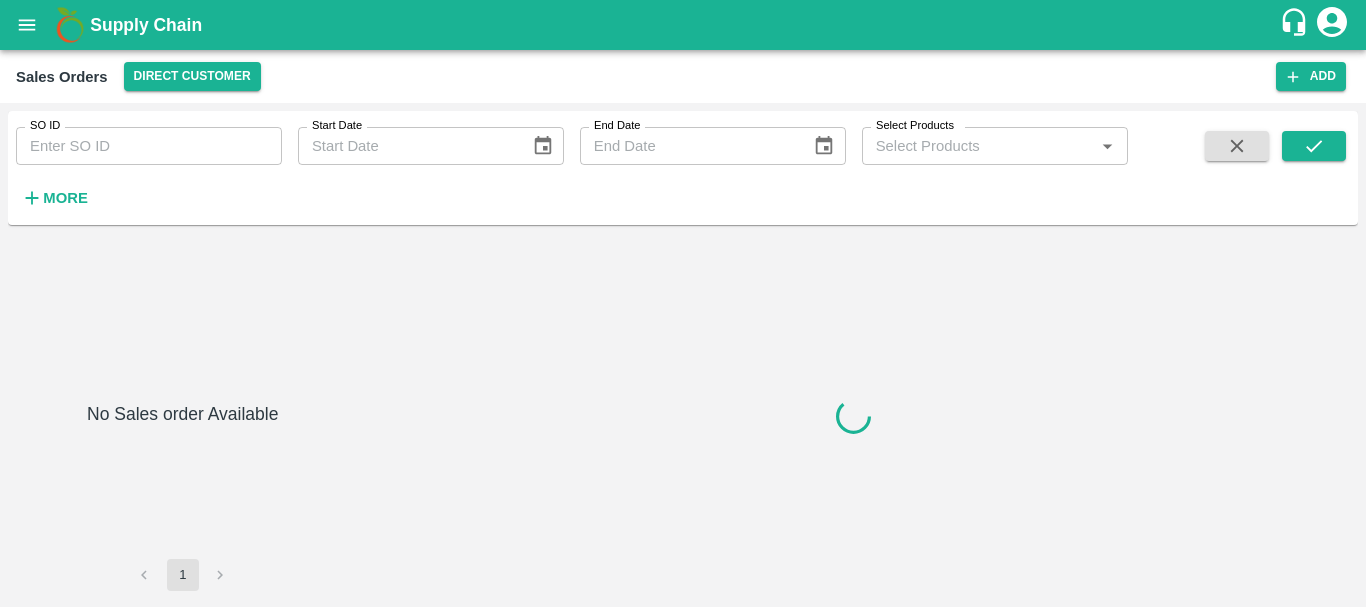 type on "599332" 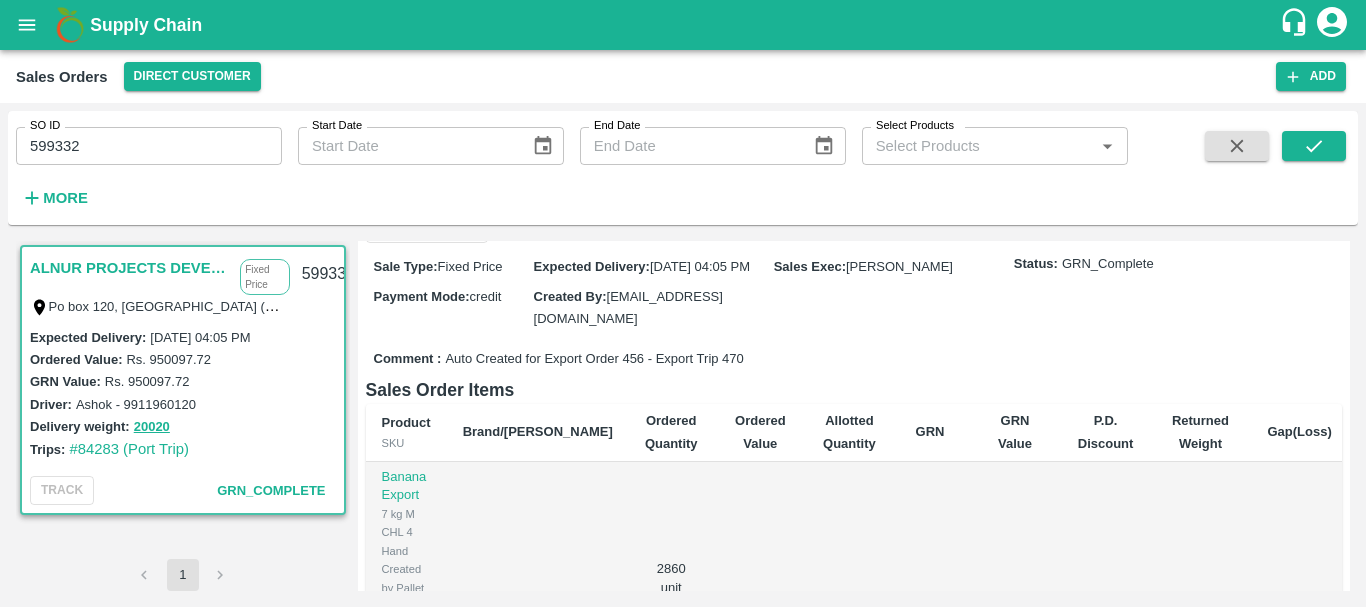 scroll, scrollTop: 0, scrollLeft: 0, axis: both 